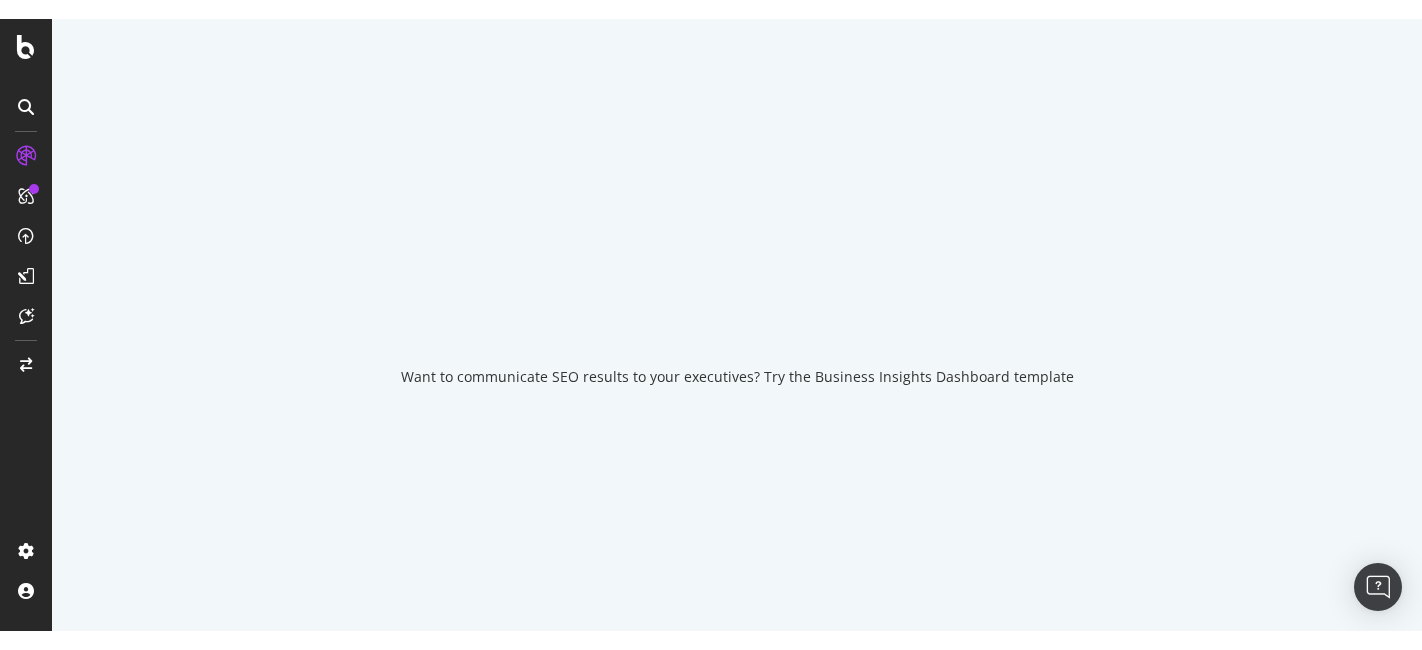 scroll, scrollTop: 0, scrollLeft: 0, axis: both 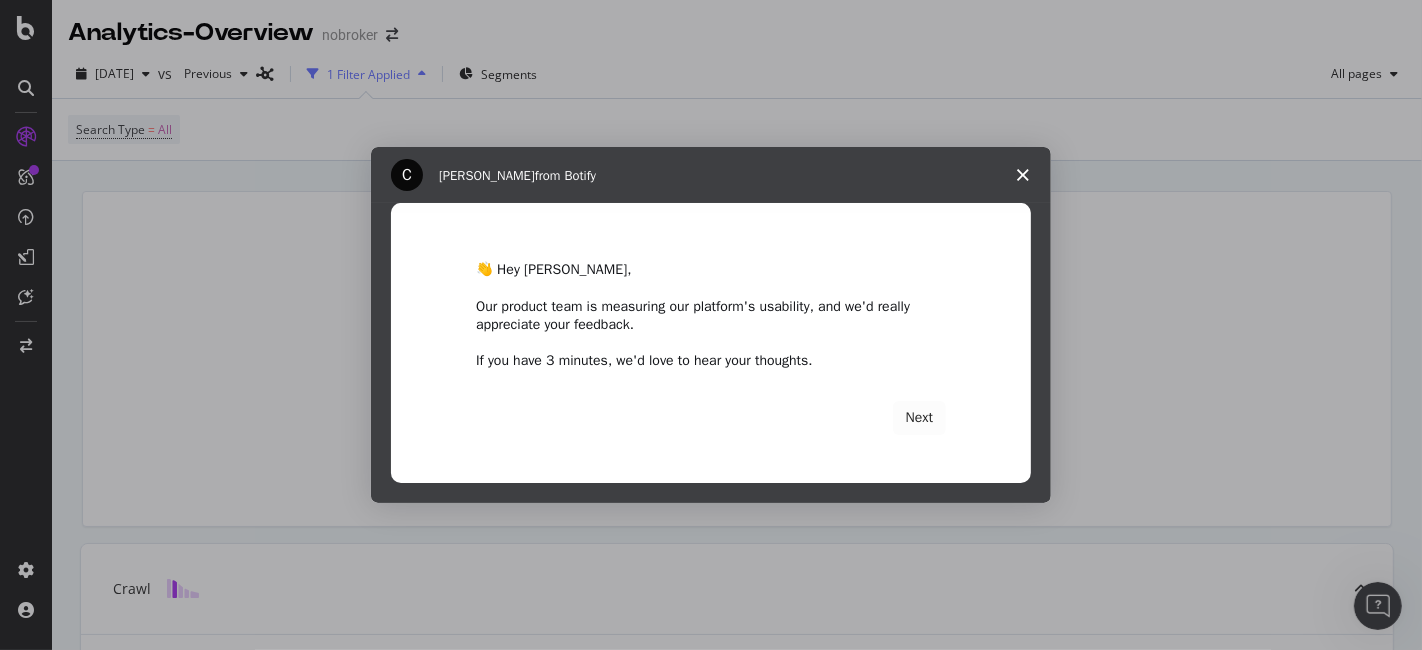 click at bounding box center (711, 325) 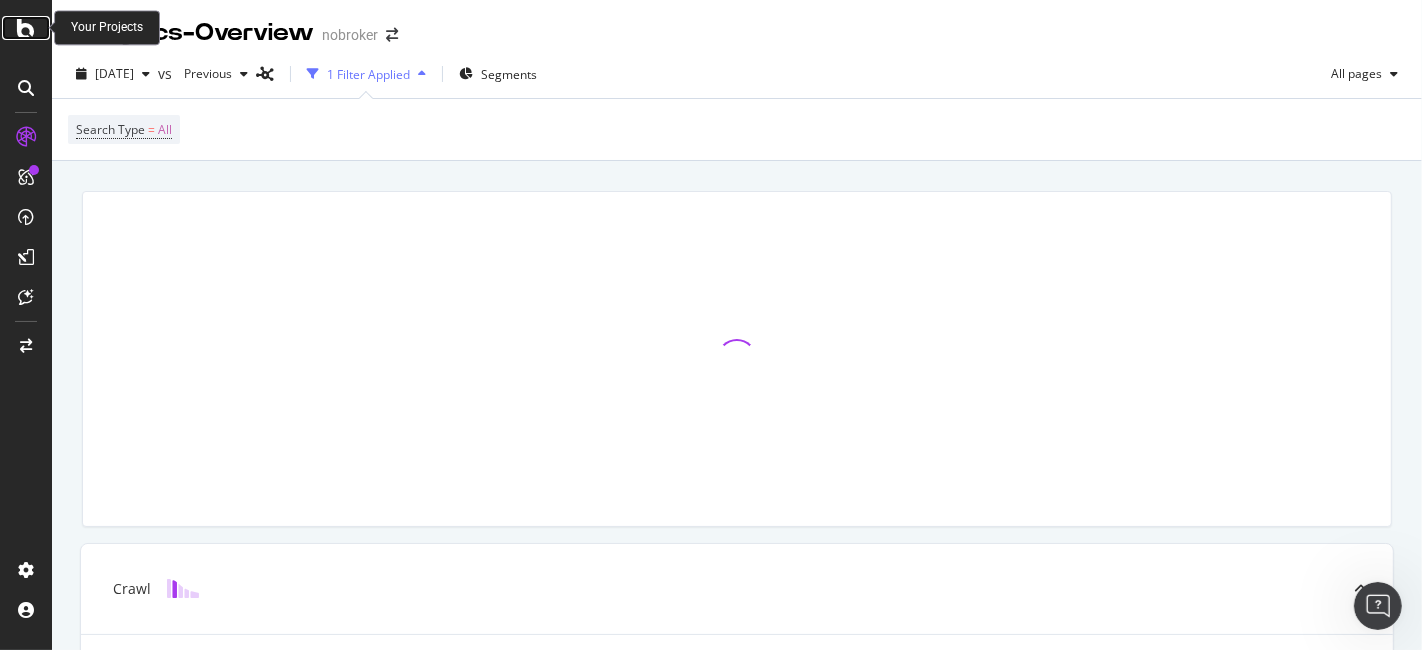 click at bounding box center (26, 28) 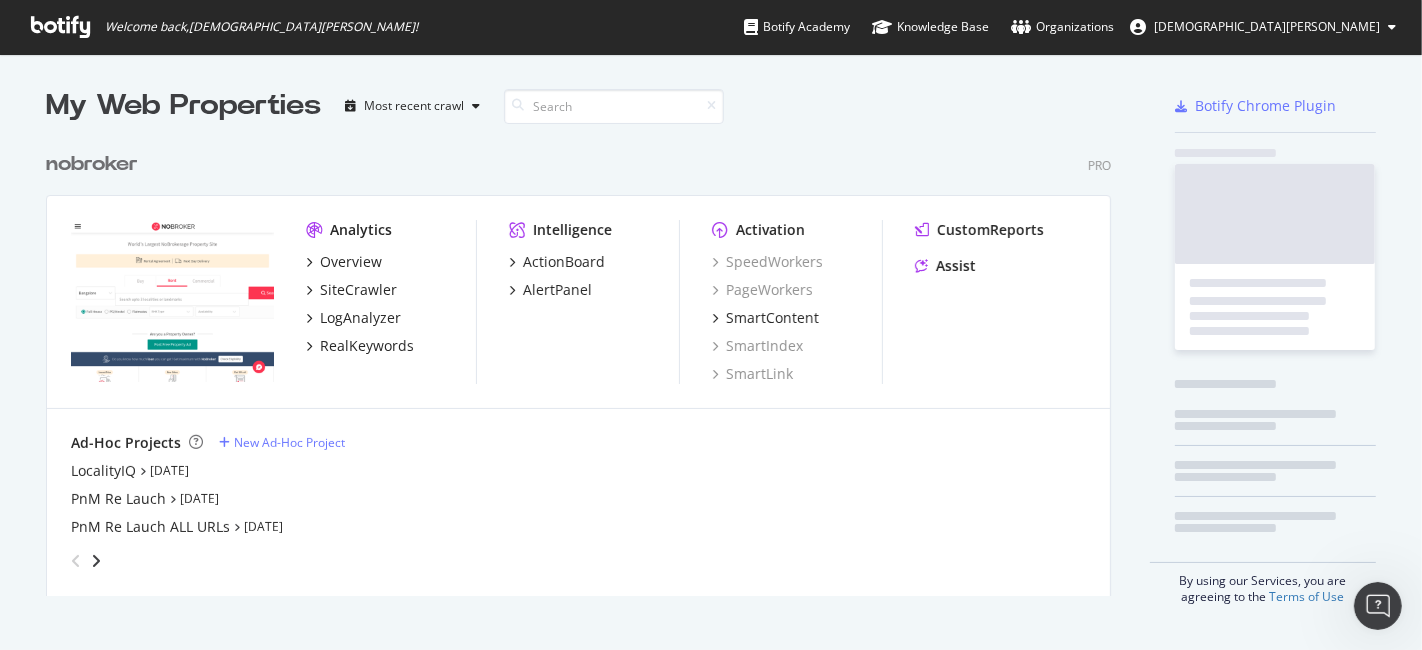 scroll, scrollTop: 18, scrollLeft: 18, axis: both 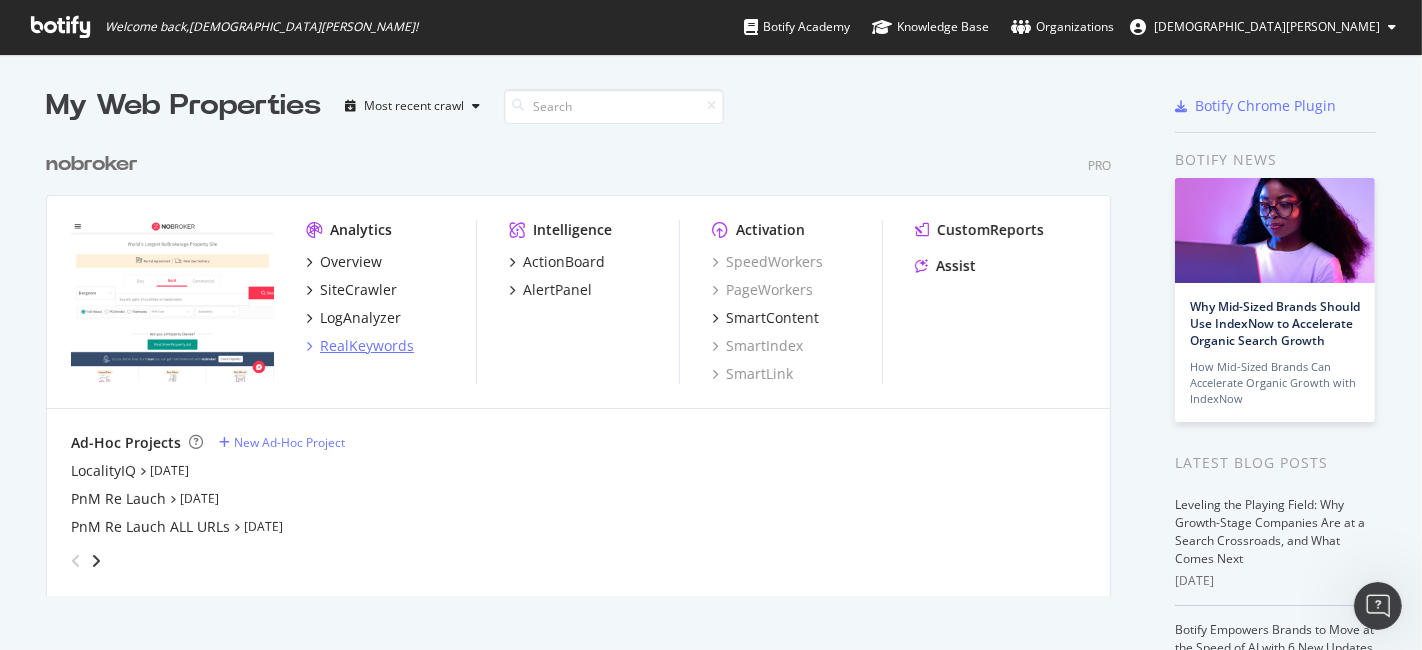 click on "RealKeywords" at bounding box center (367, 346) 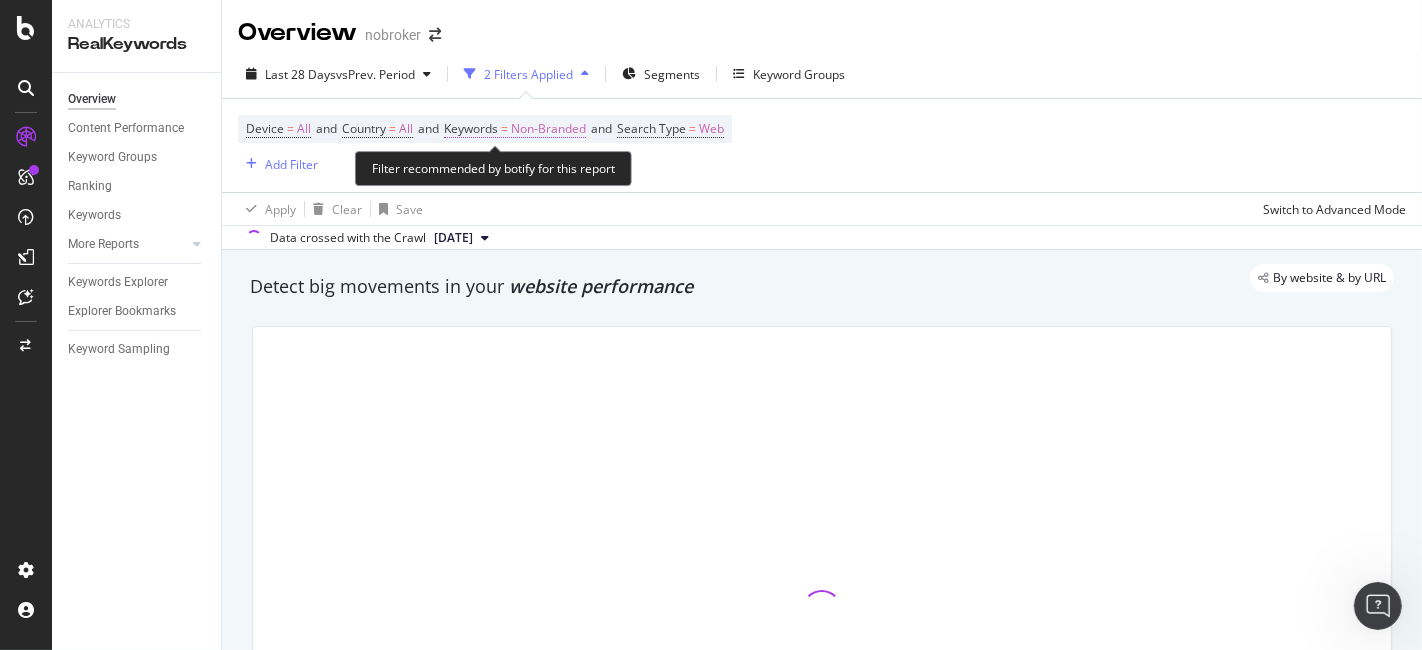 click on "Non-Branded" at bounding box center [548, 129] 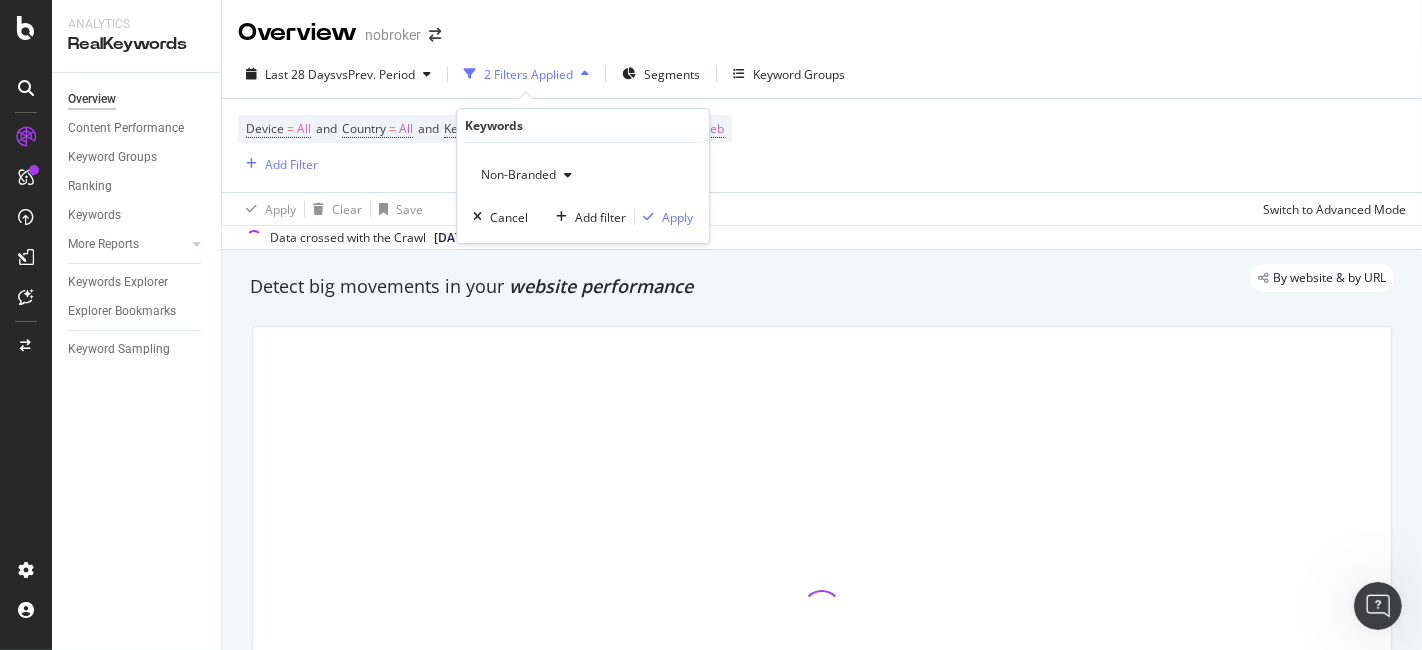 click on "Non-Branded" at bounding box center (514, 174) 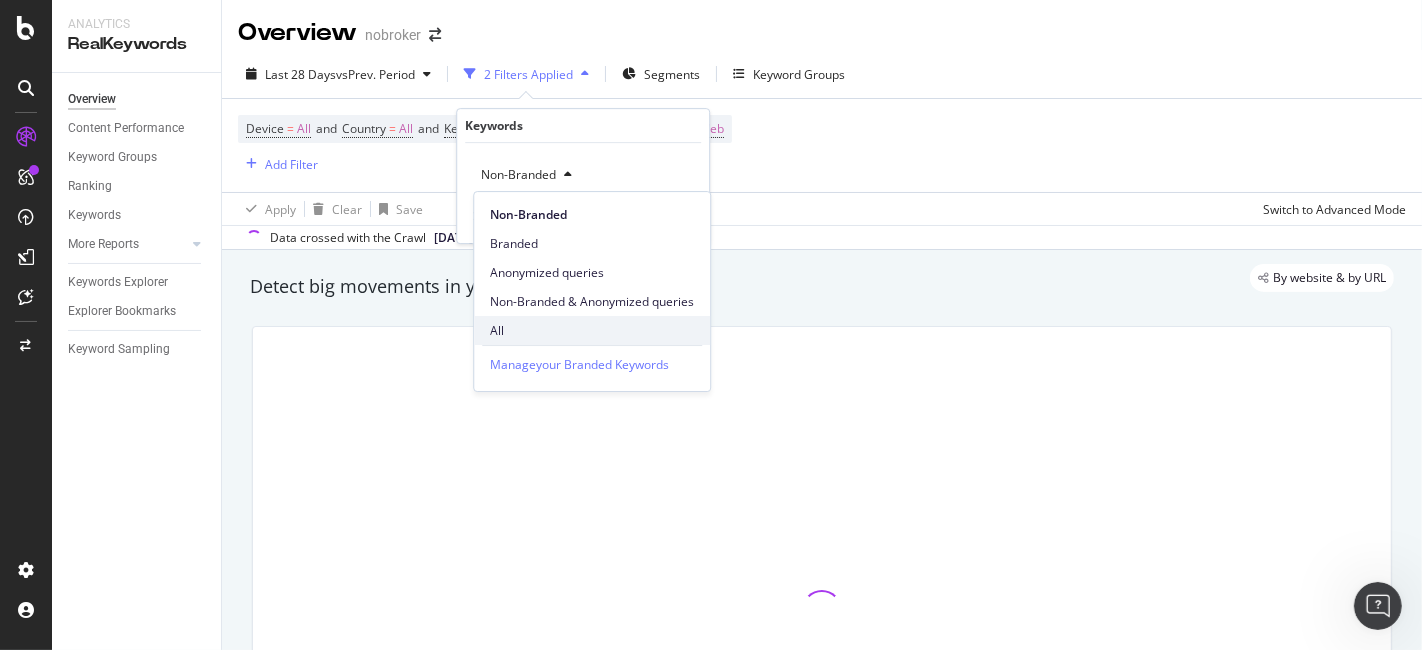 click on "All" at bounding box center [592, 331] 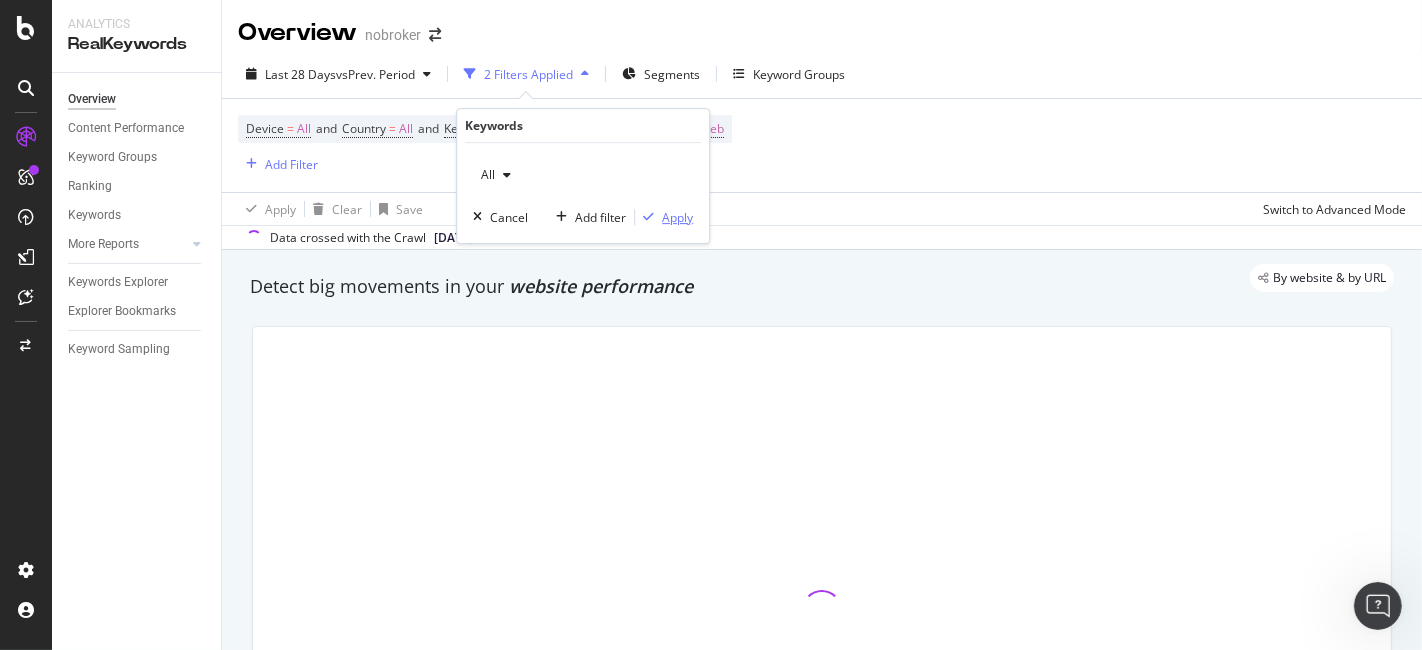 click on "Apply" at bounding box center [677, 217] 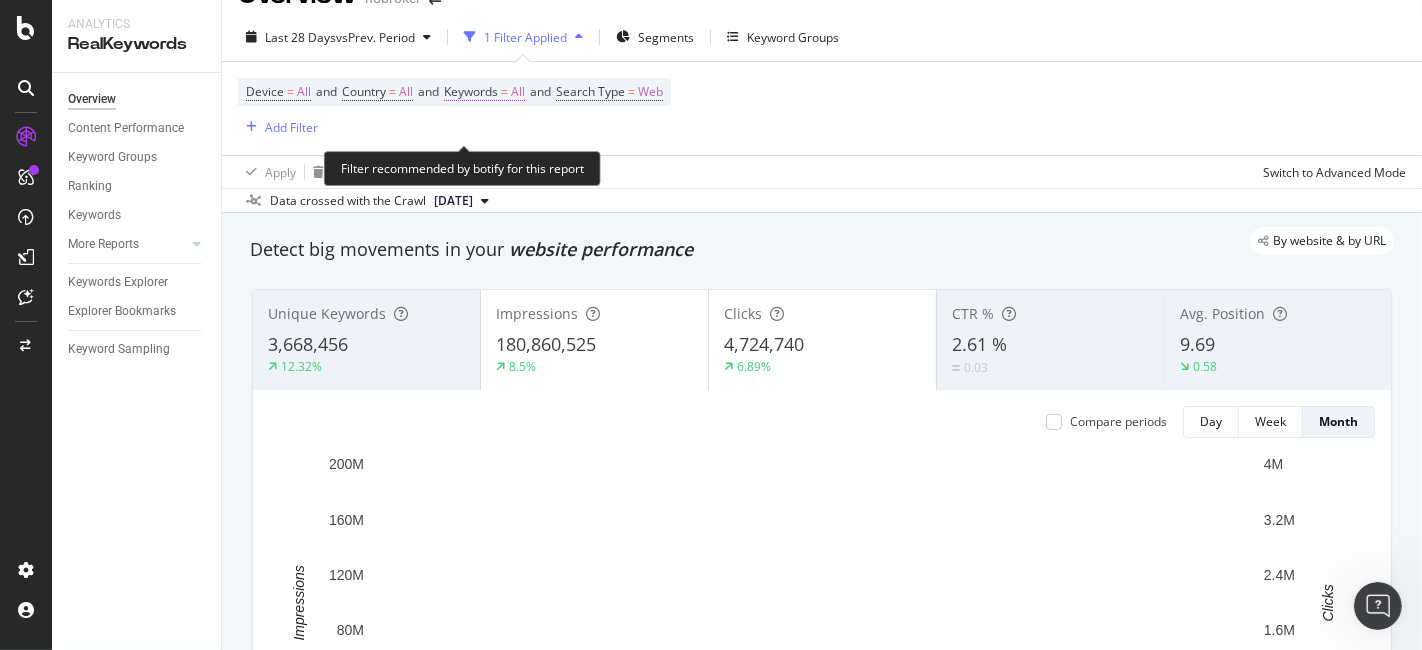 scroll, scrollTop: 0, scrollLeft: 0, axis: both 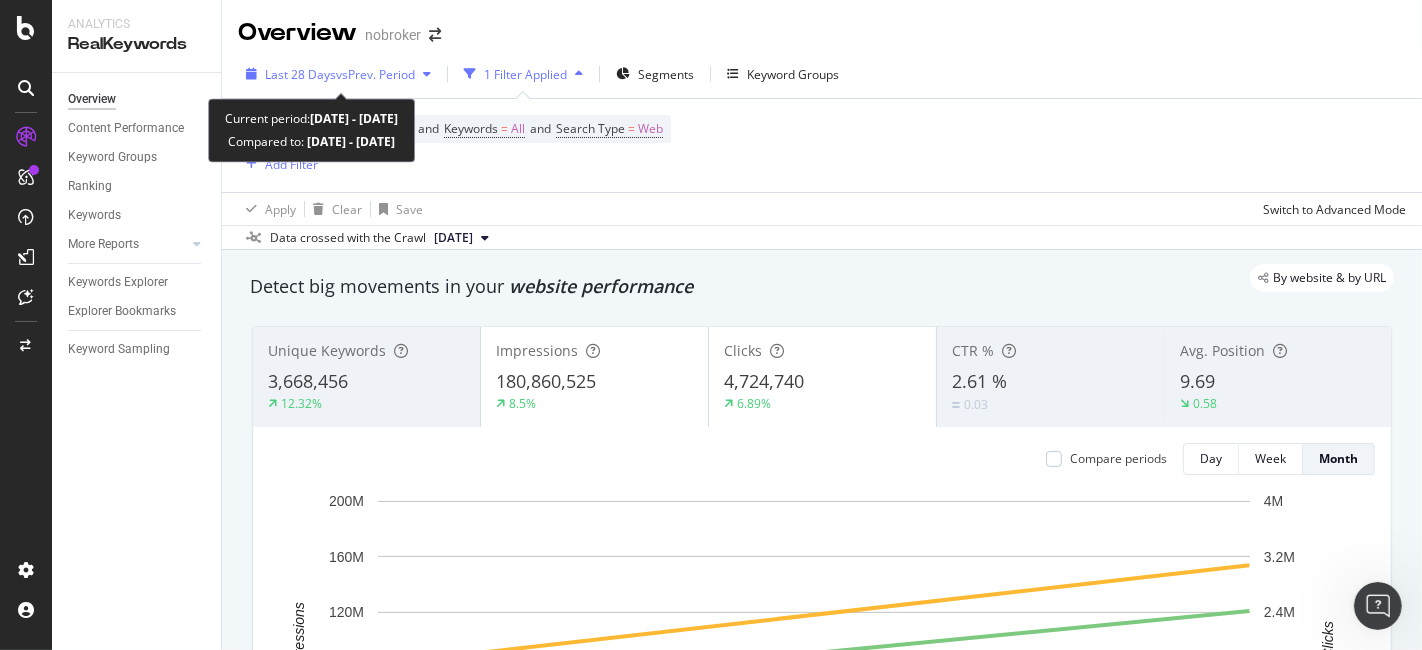 click on "vs  Prev. Period" at bounding box center (375, 74) 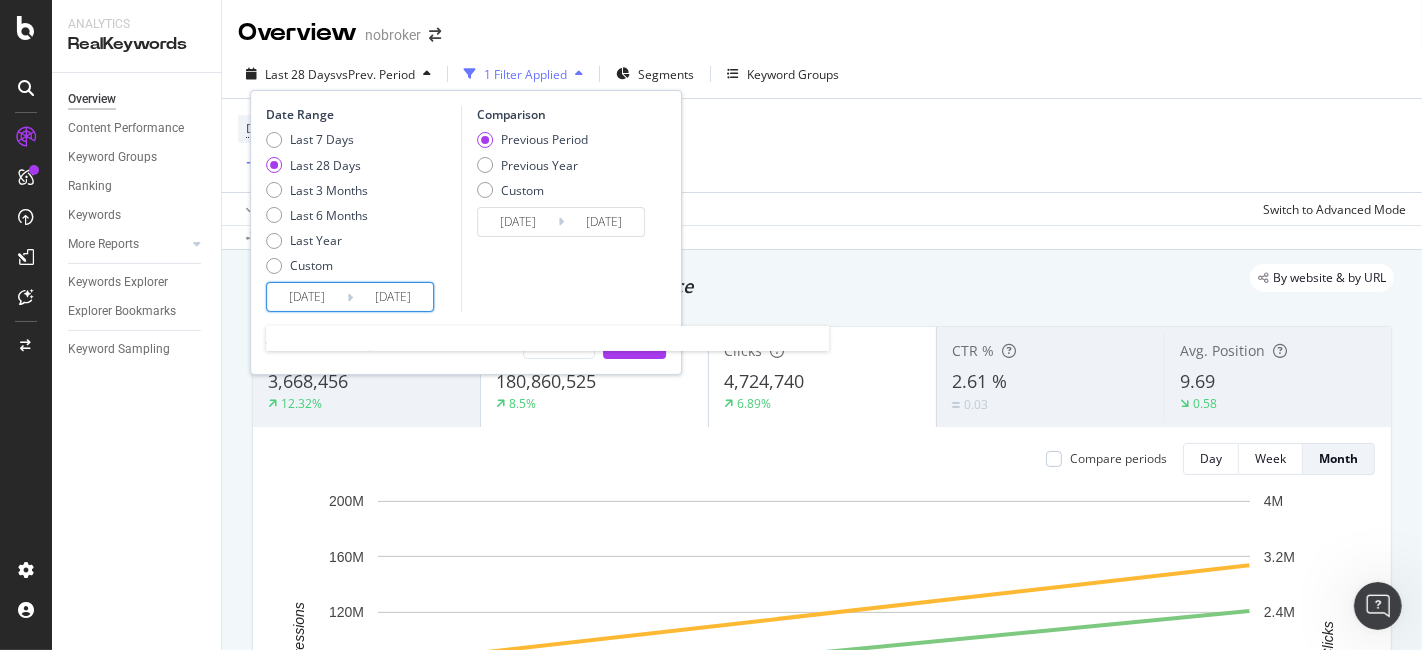 click on "[DATE]" at bounding box center (307, 297) 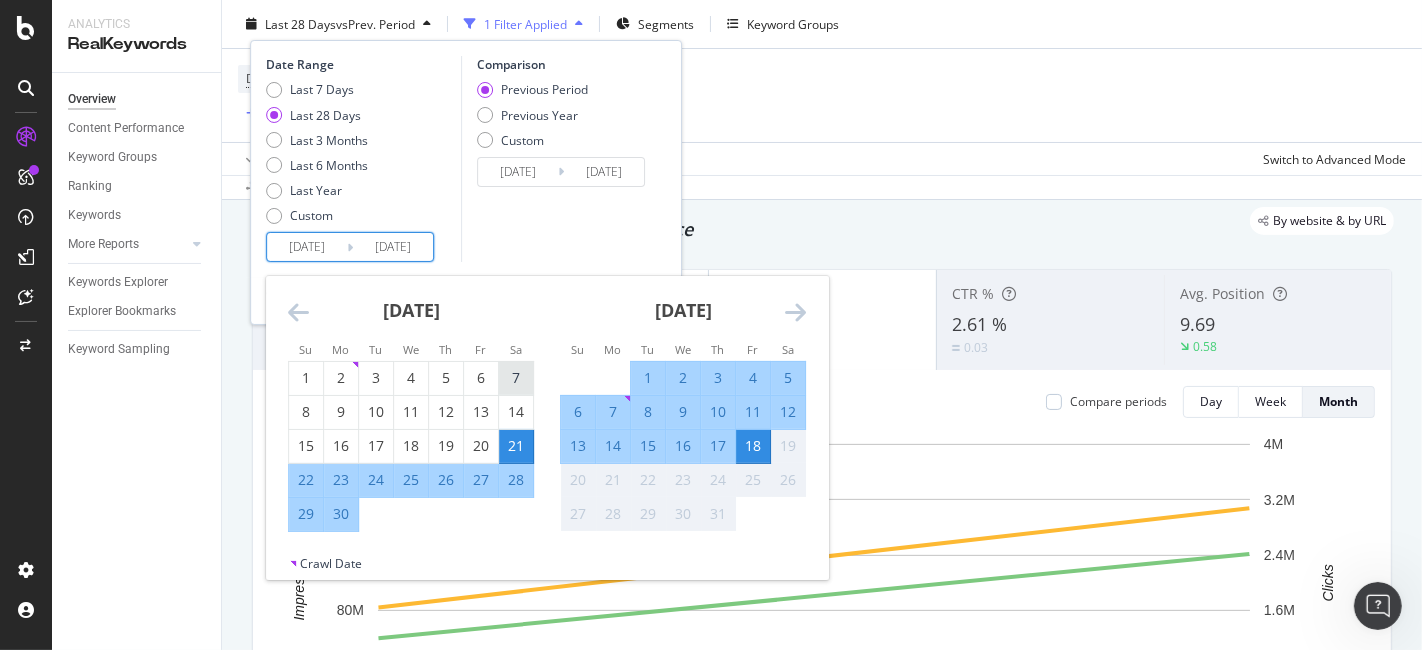 scroll, scrollTop: 57, scrollLeft: 0, axis: vertical 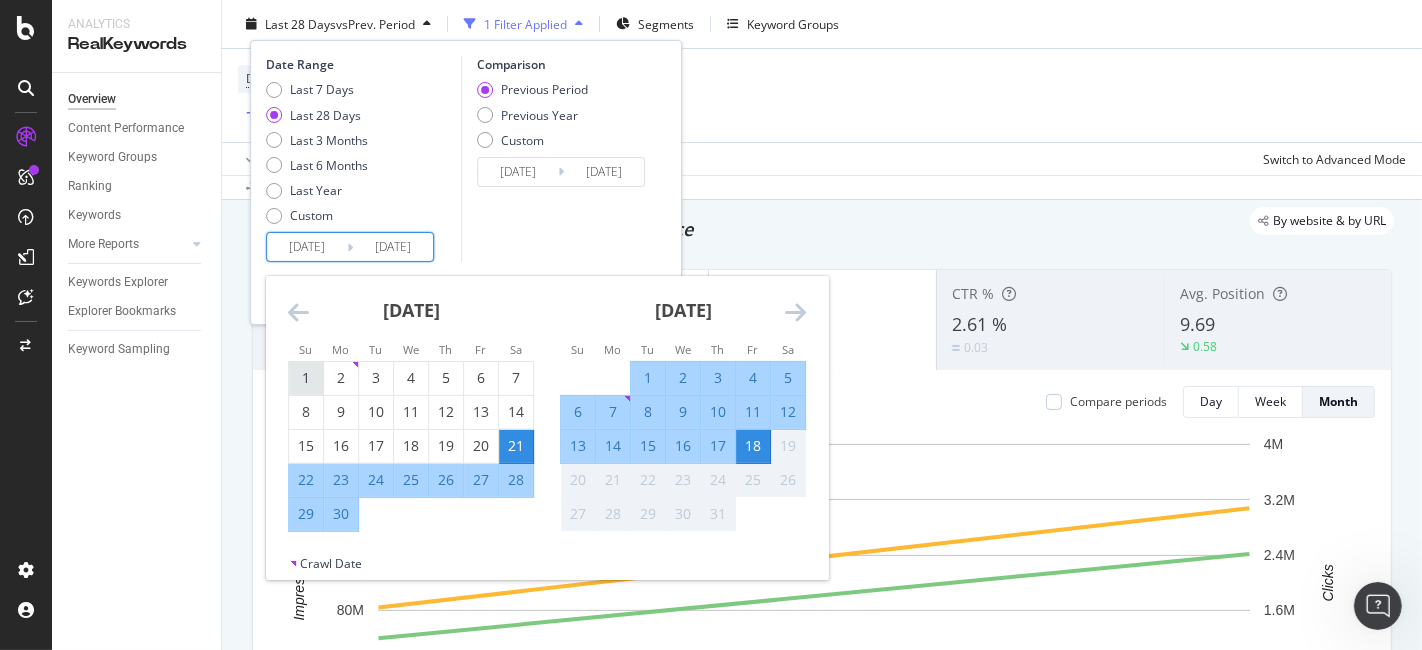 click on "1" at bounding box center (306, 378) 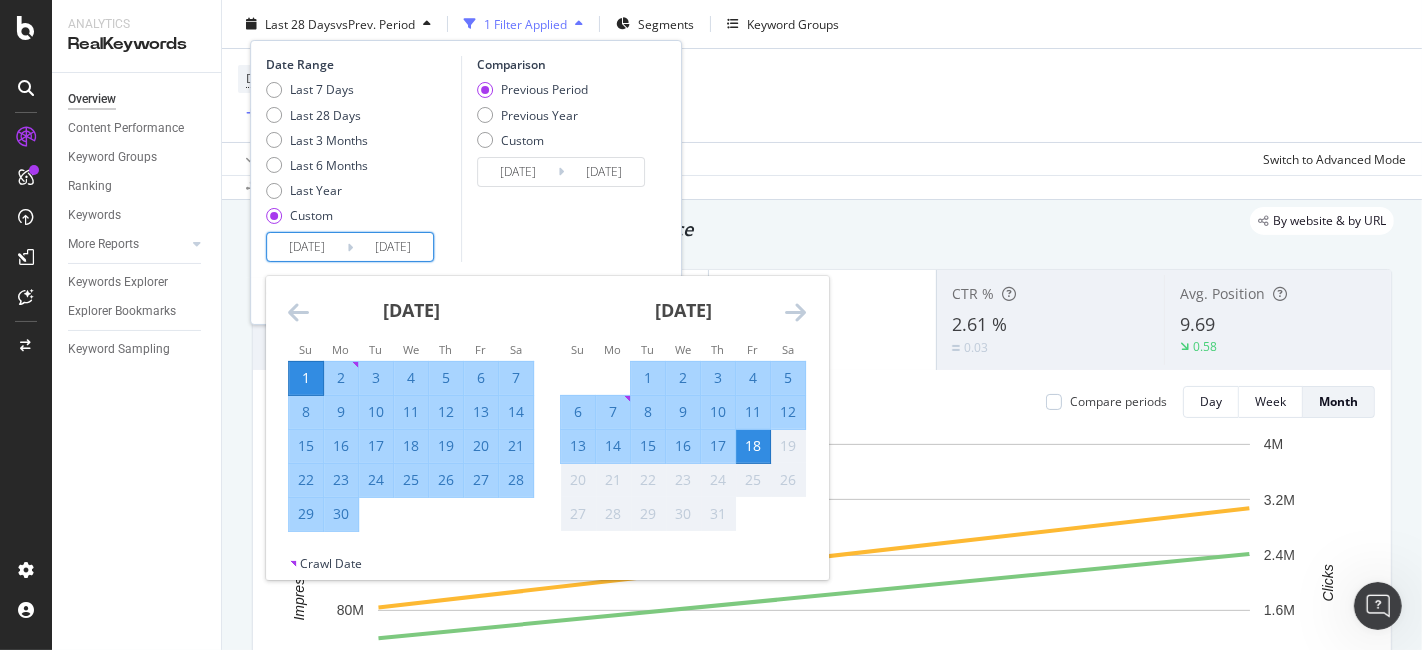 click on "30" at bounding box center [341, 514] 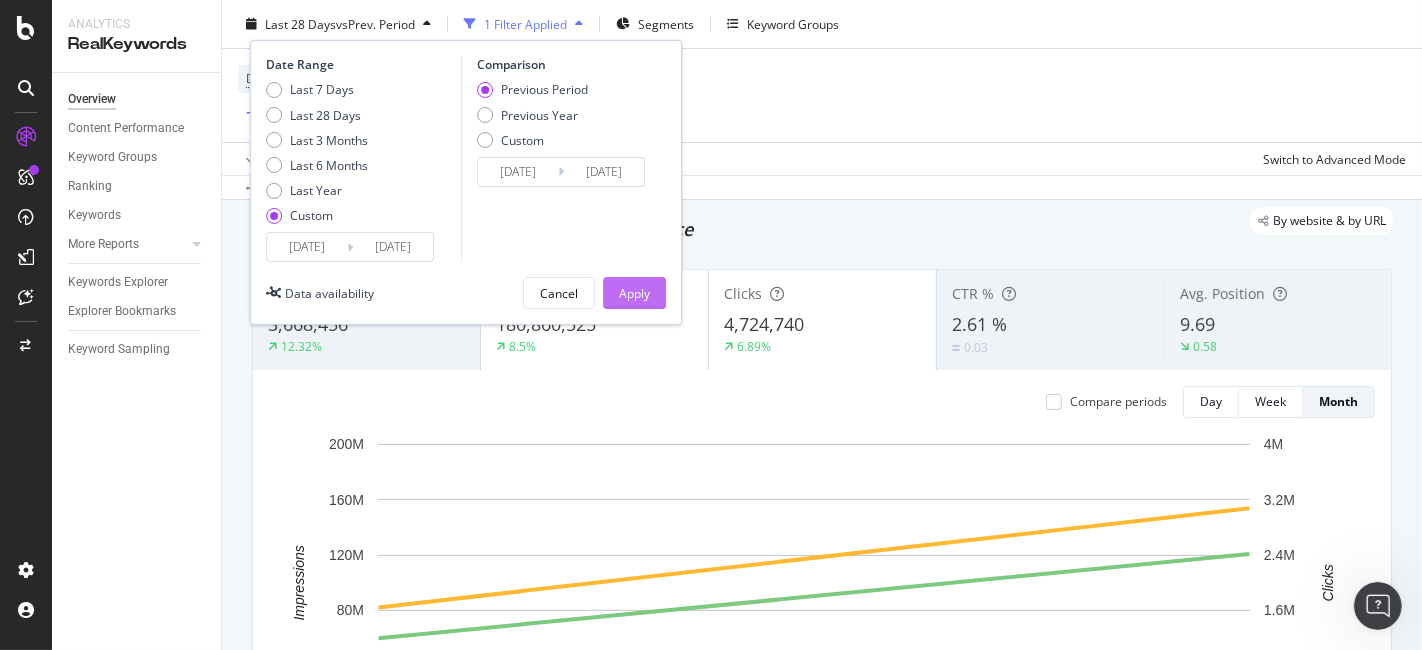 click on "Apply" at bounding box center [634, 292] 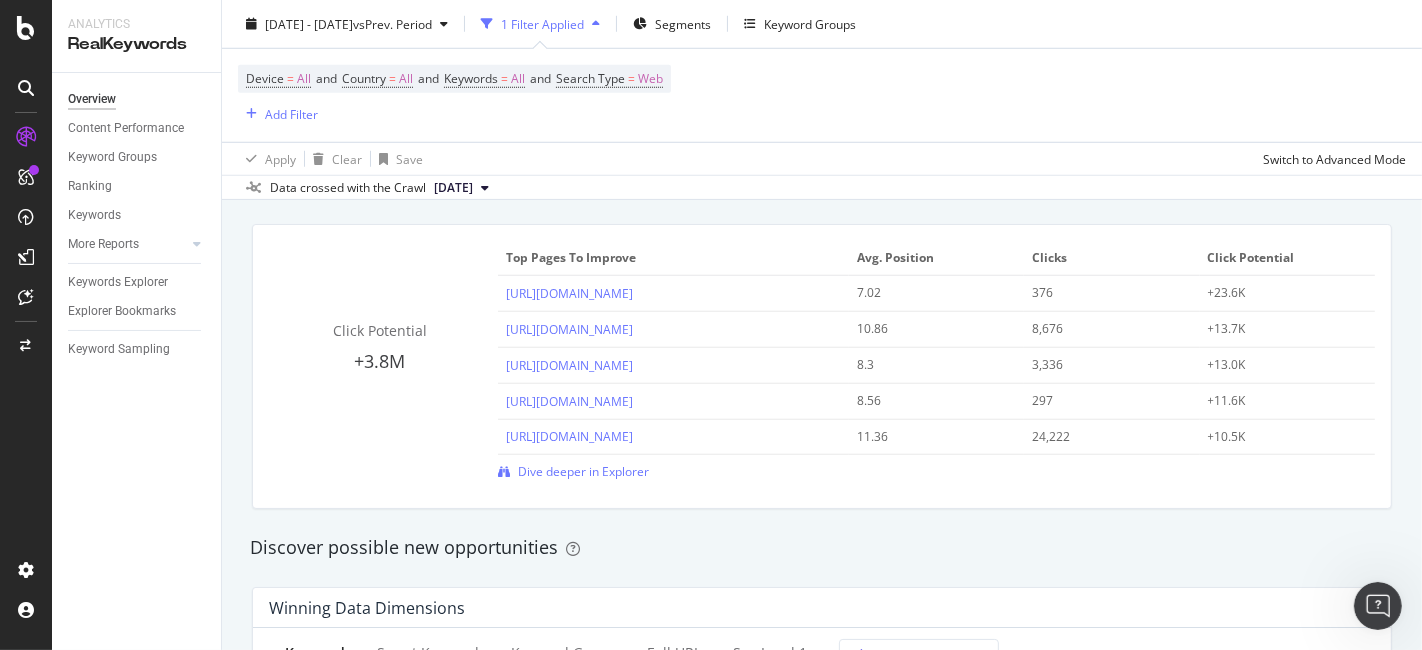 scroll, scrollTop: 1425, scrollLeft: 0, axis: vertical 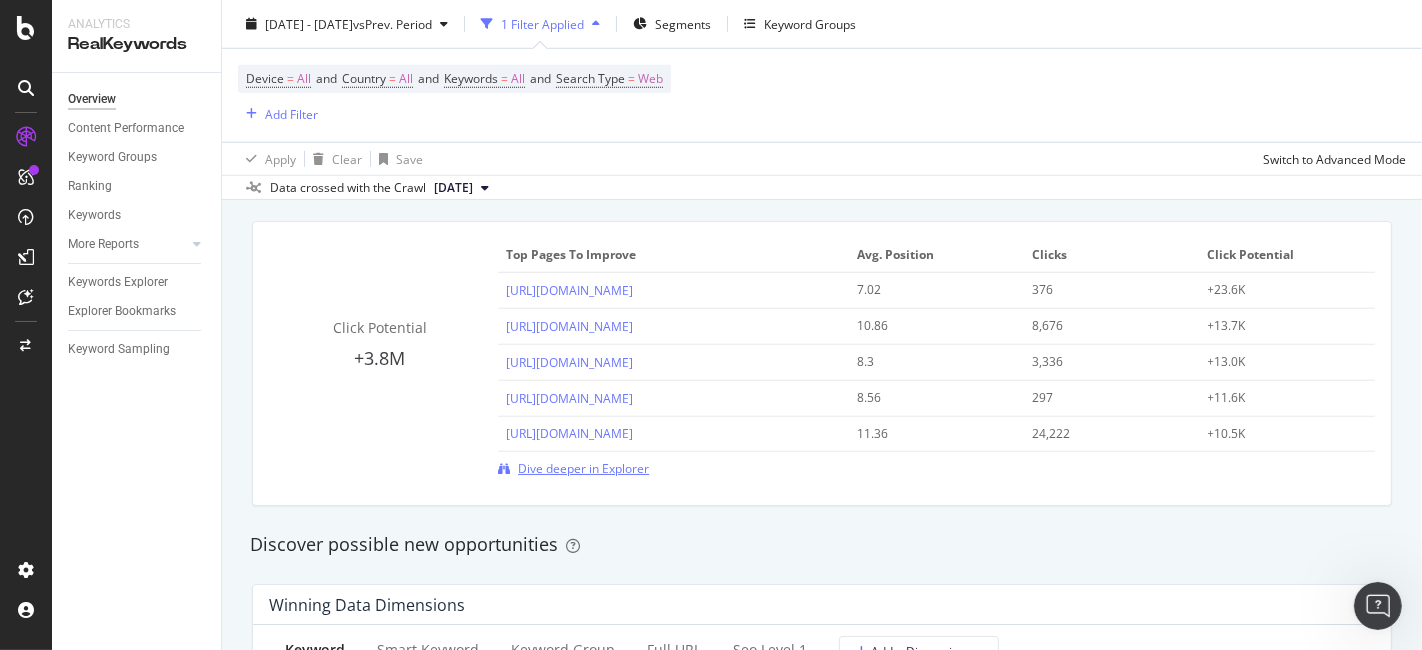 click on "Dive deeper in Explorer" at bounding box center (583, 468) 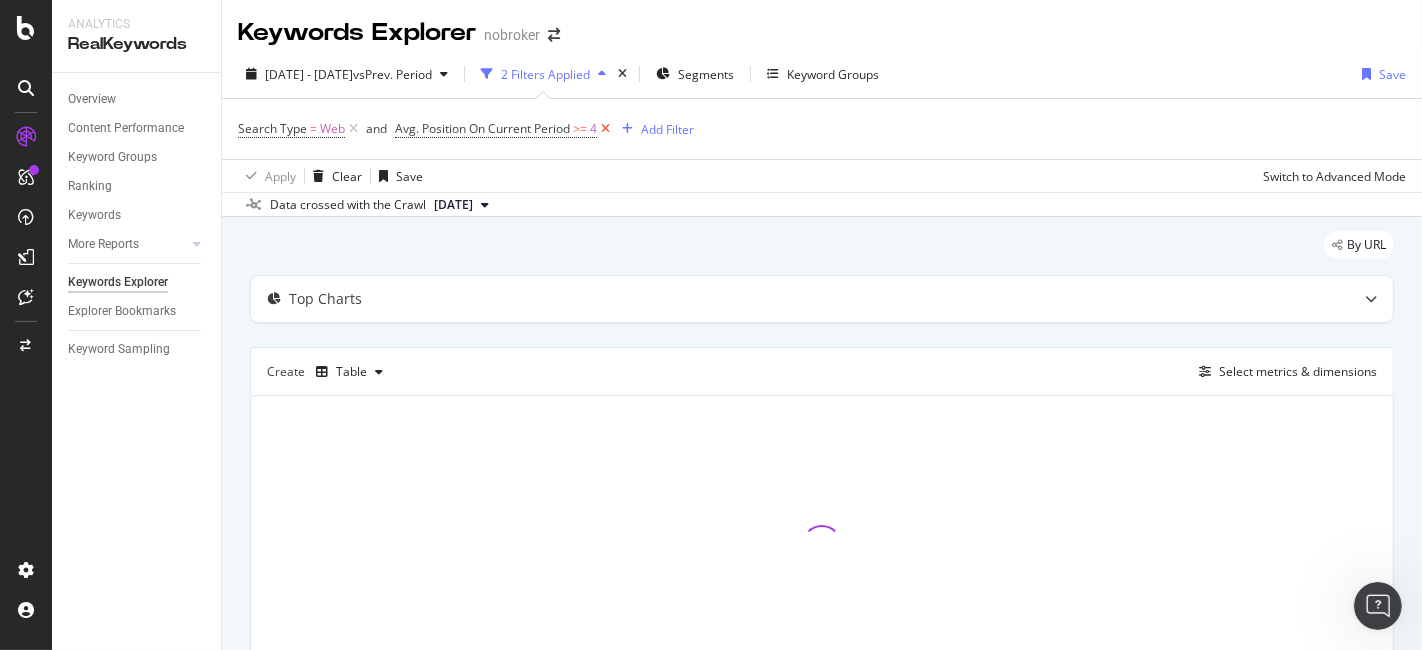 click at bounding box center [605, 129] 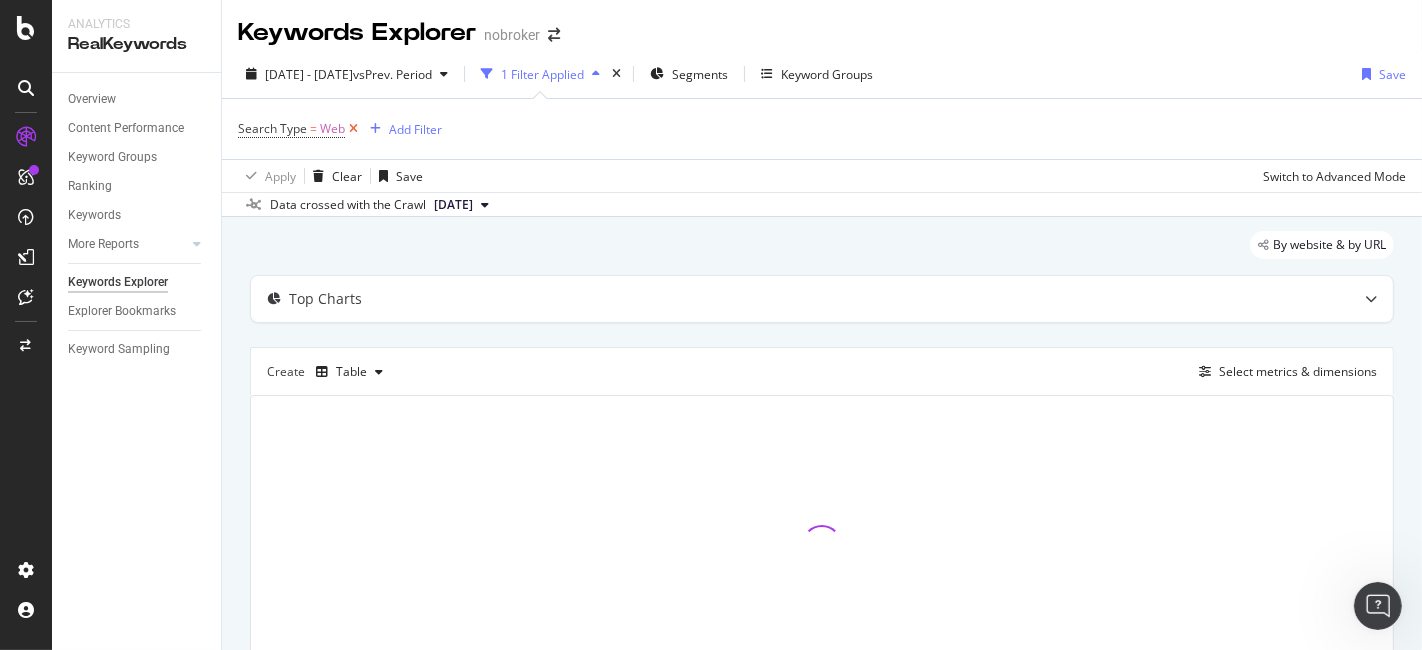 click at bounding box center (353, 129) 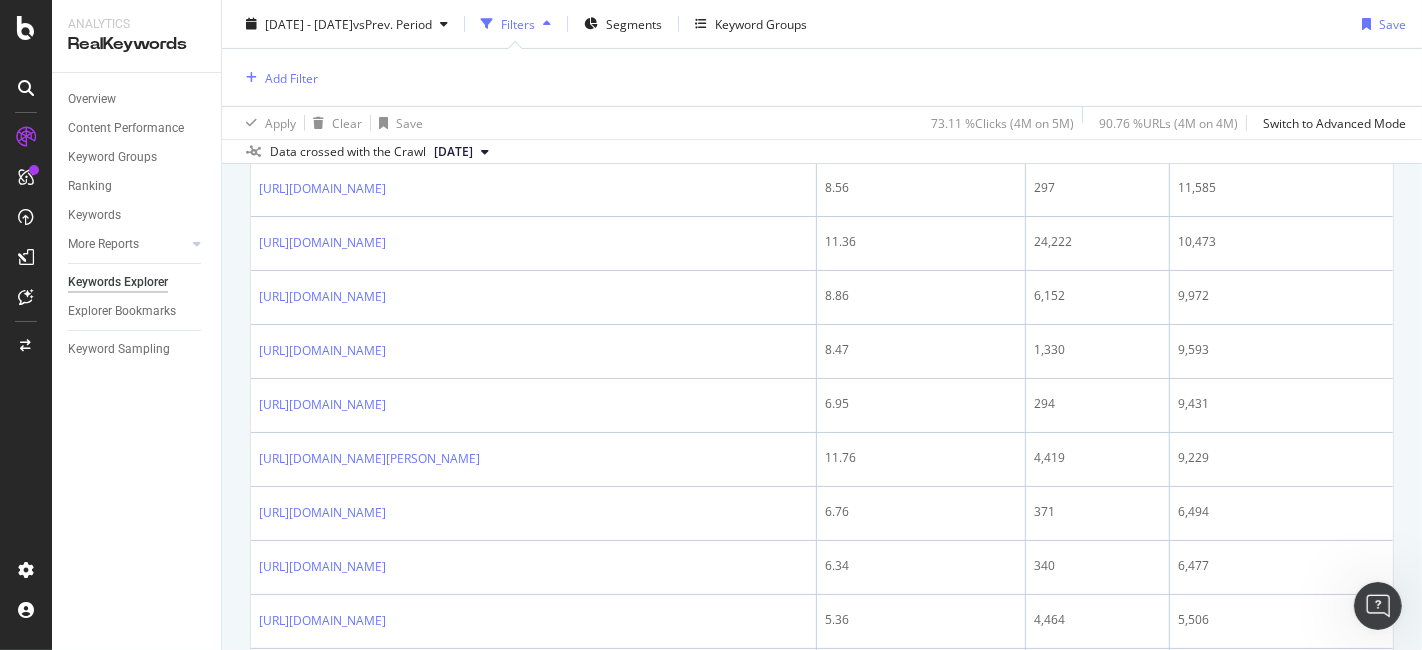 scroll, scrollTop: 0, scrollLeft: 0, axis: both 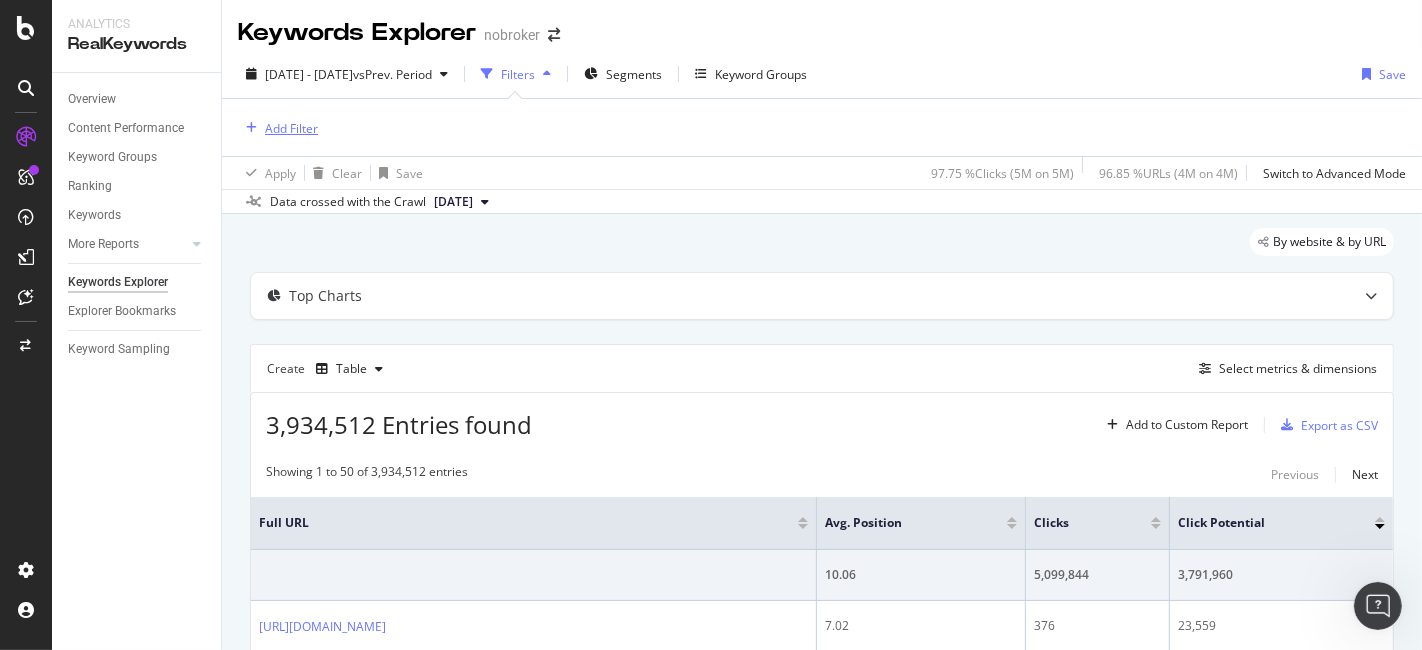 click on "Add Filter" at bounding box center (291, 128) 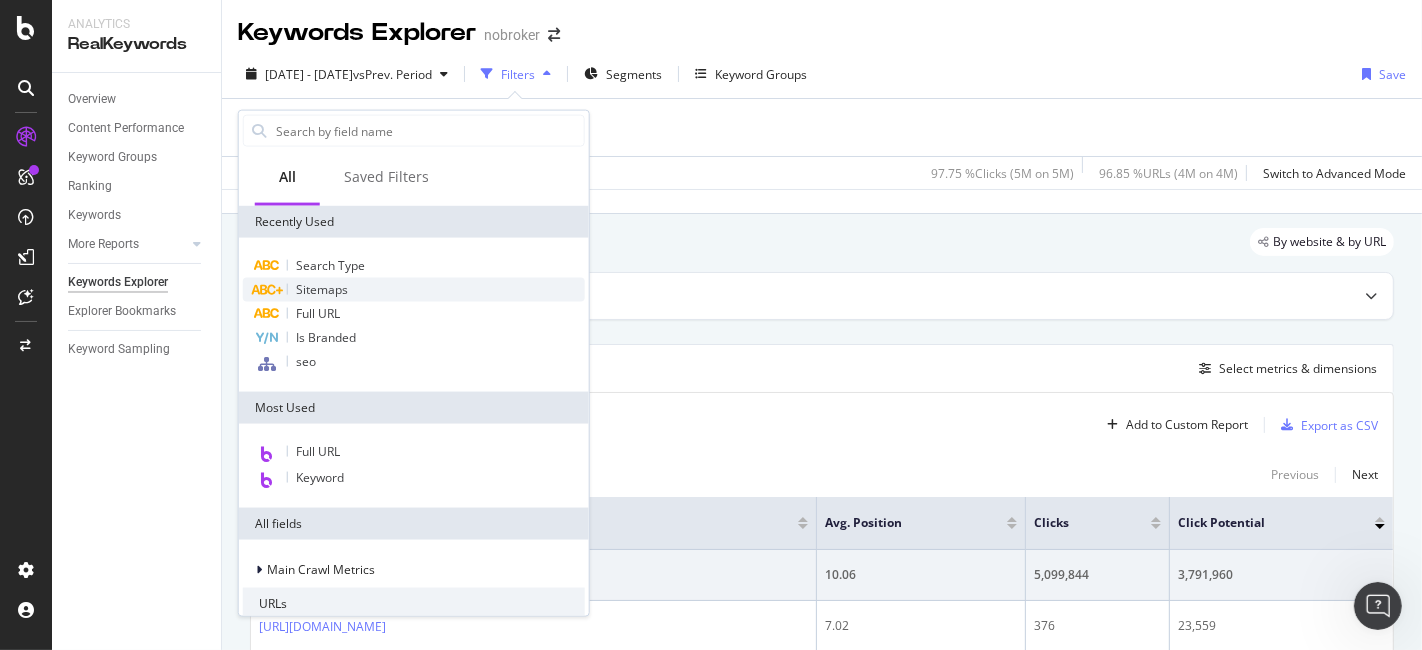 click on "Sitemaps" at bounding box center (322, 289) 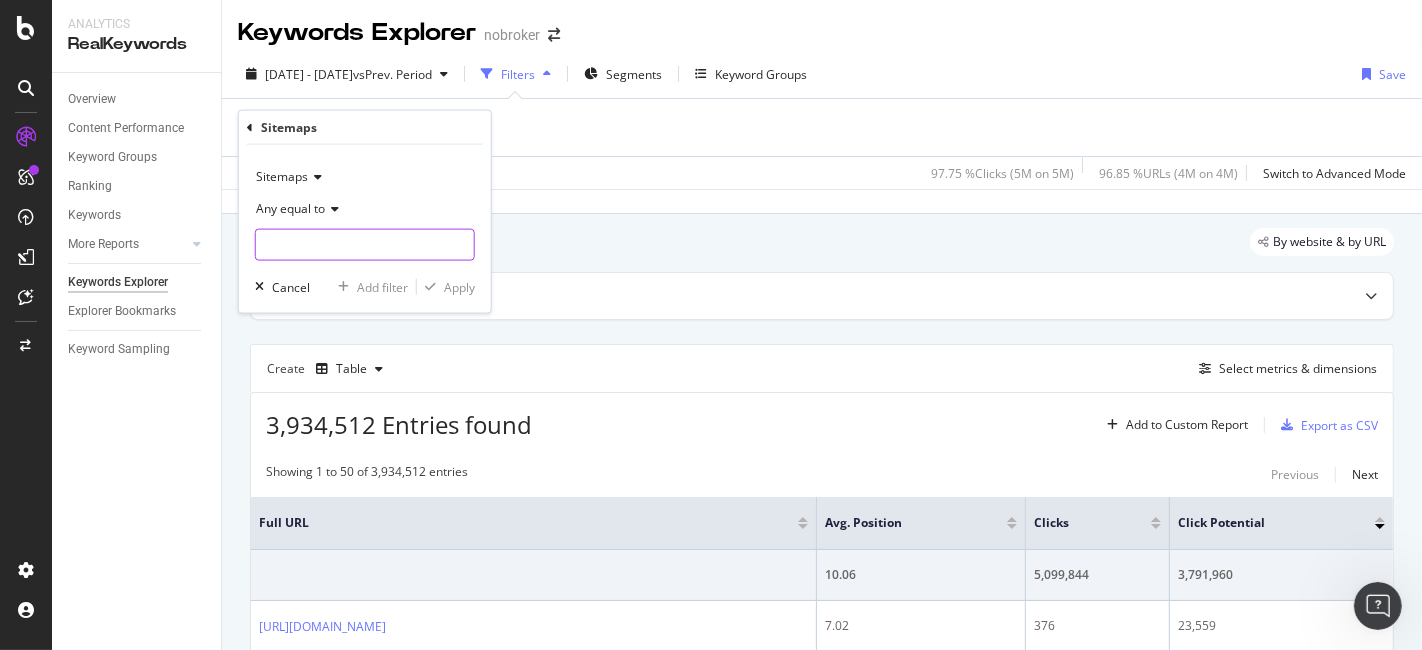 drag, startPoint x: 344, startPoint y: 262, endPoint x: 363, endPoint y: 244, distance: 26.172504 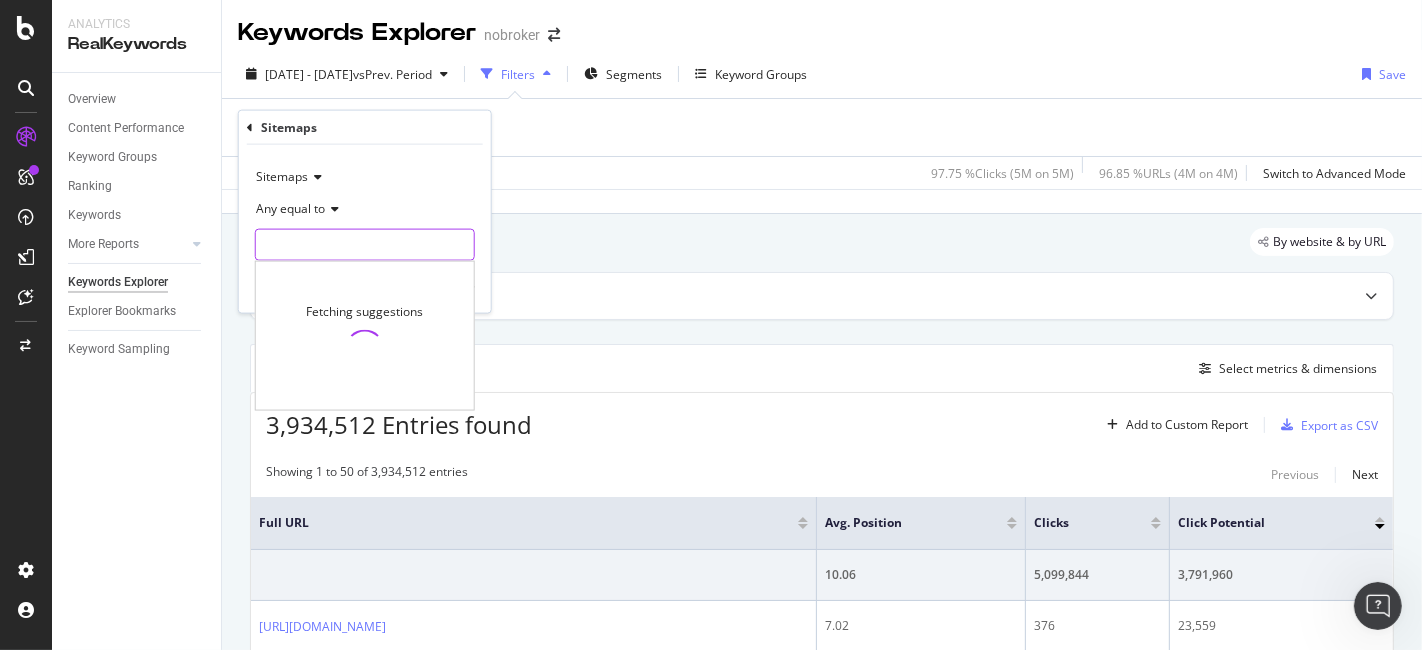 paste on "[URL][DOMAIN_NAME]" 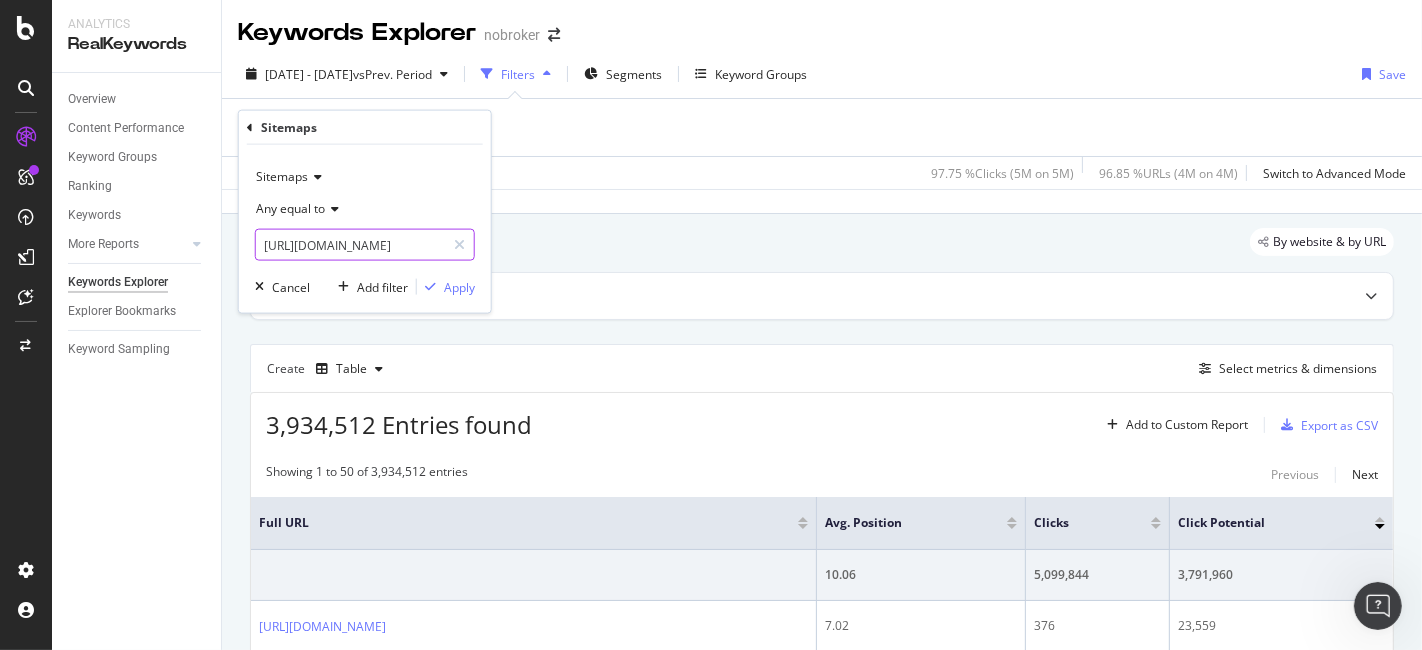 scroll, scrollTop: 0, scrollLeft: 190, axis: horizontal 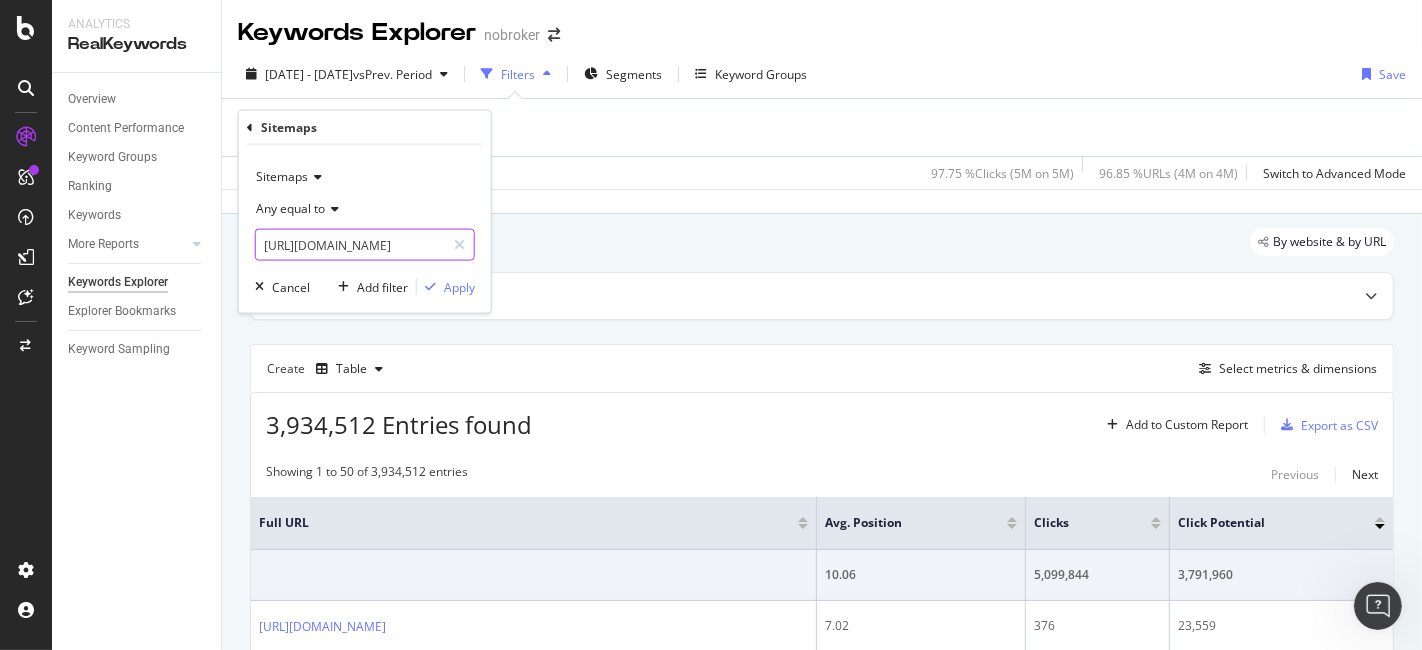 paste on "blog/sitemap_index/?id=interior-design-tips.xml" 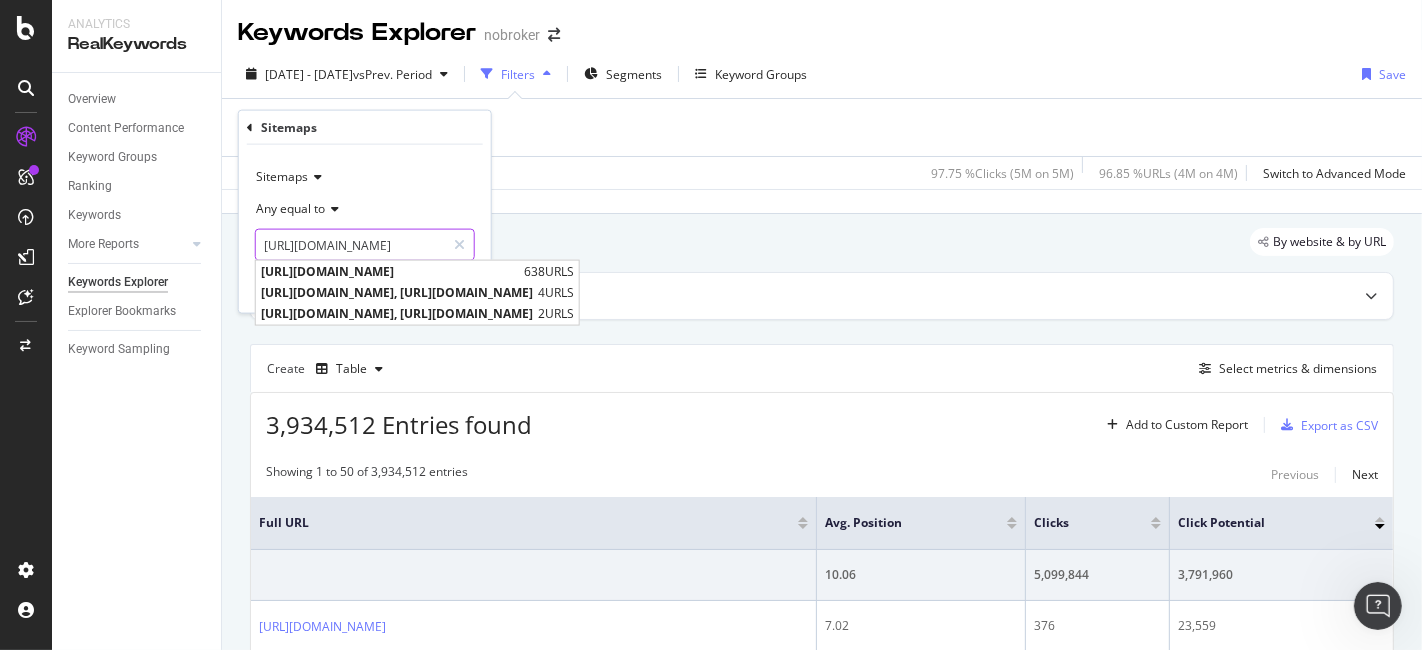 scroll, scrollTop: 0, scrollLeft: 232, axis: horizontal 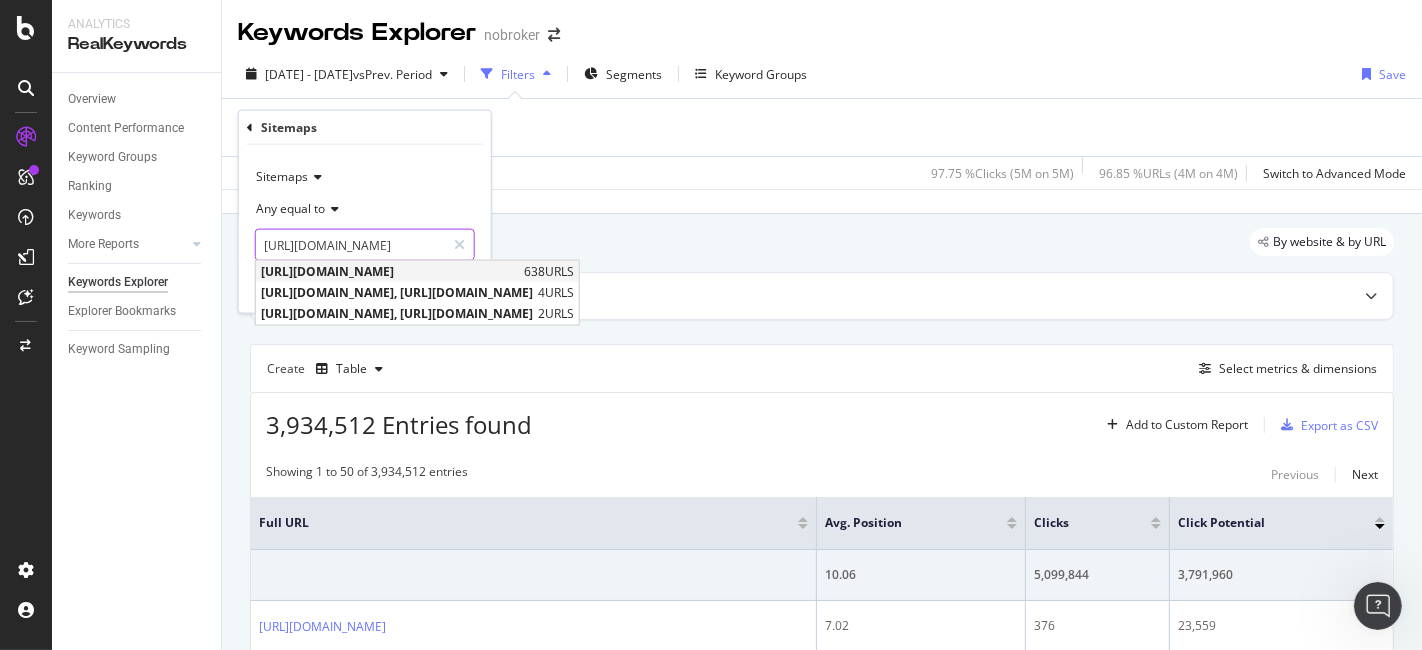 type on "[URL][DOMAIN_NAME]" 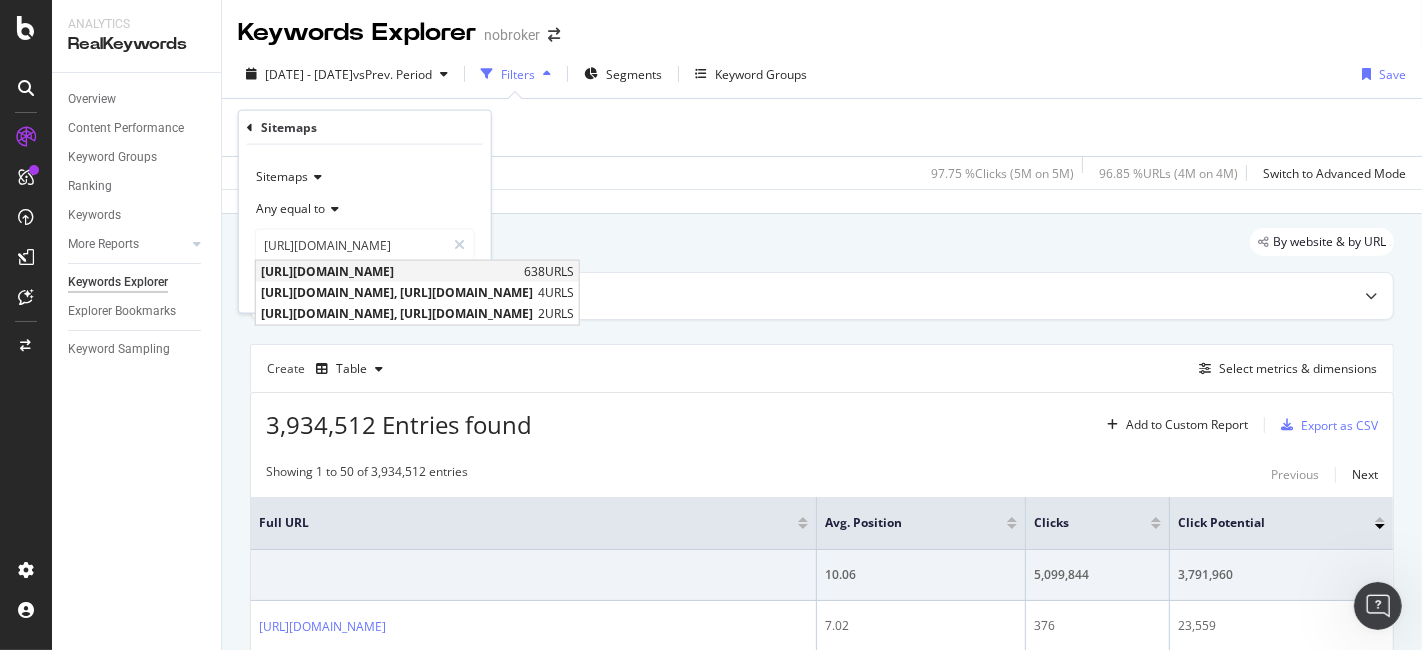 scroll, scrollTop: 0, scrollLeft: 0, axis: both 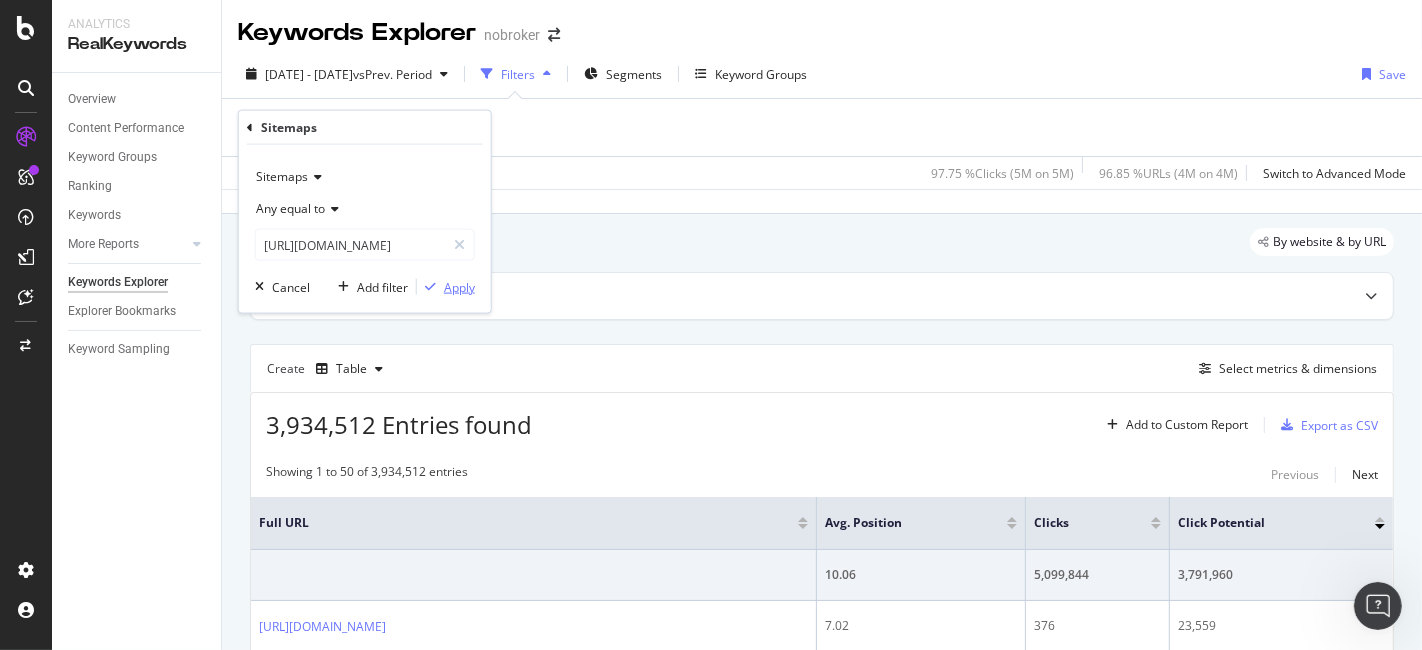 click on "Apply" at bounding box center [446, 287] 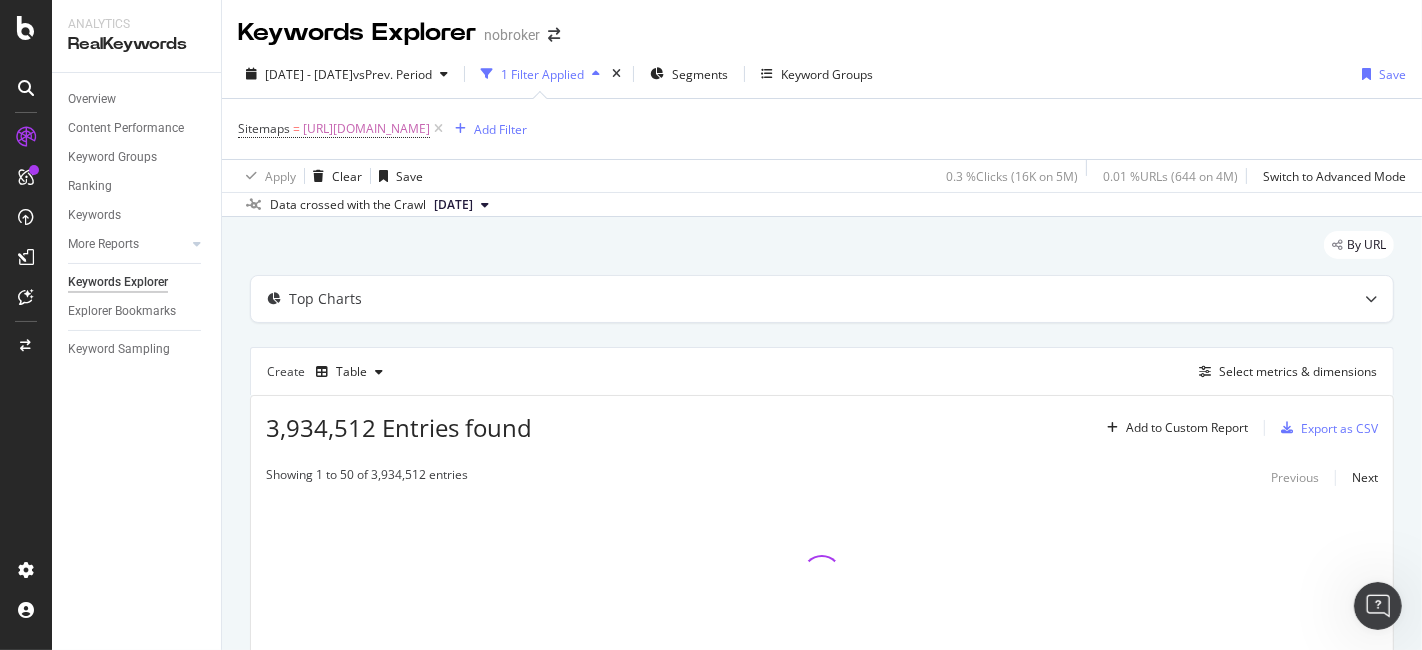 click on "[DATE]" at bounding box center [453, 205] 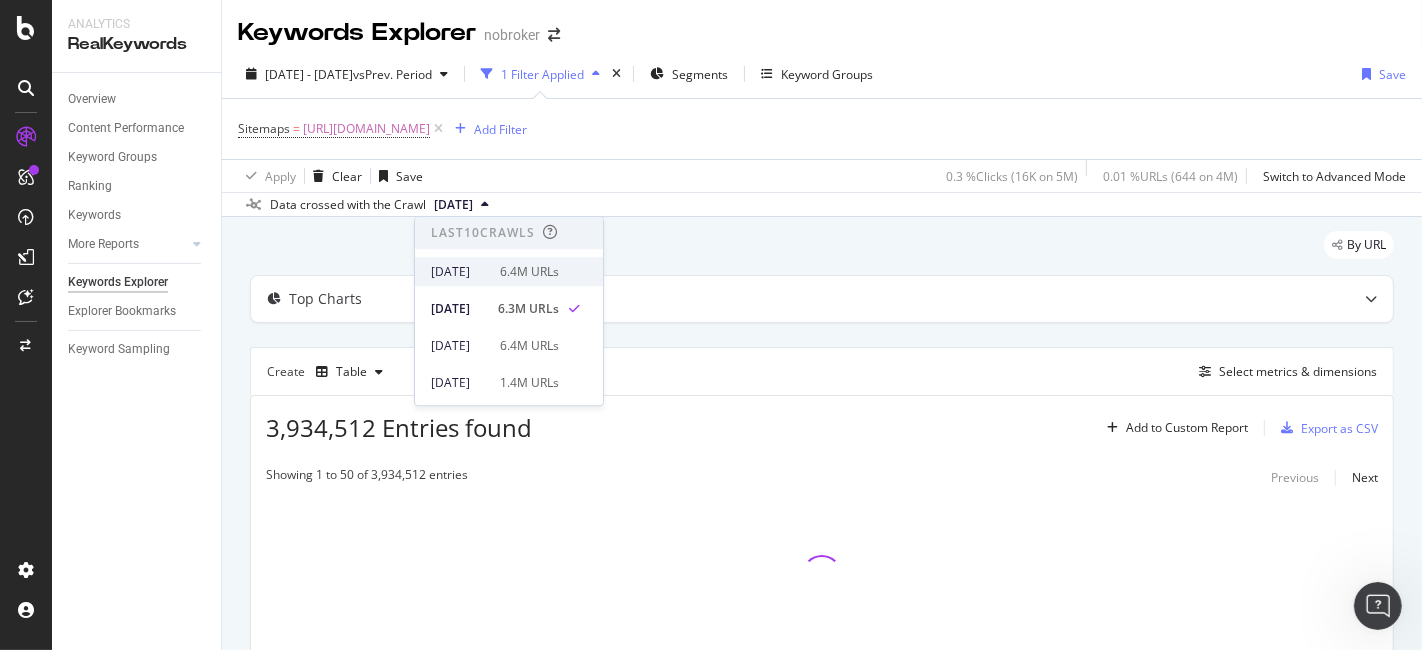 click on "[DATE] 6.4M URLs" at bounding box center [495, 272] 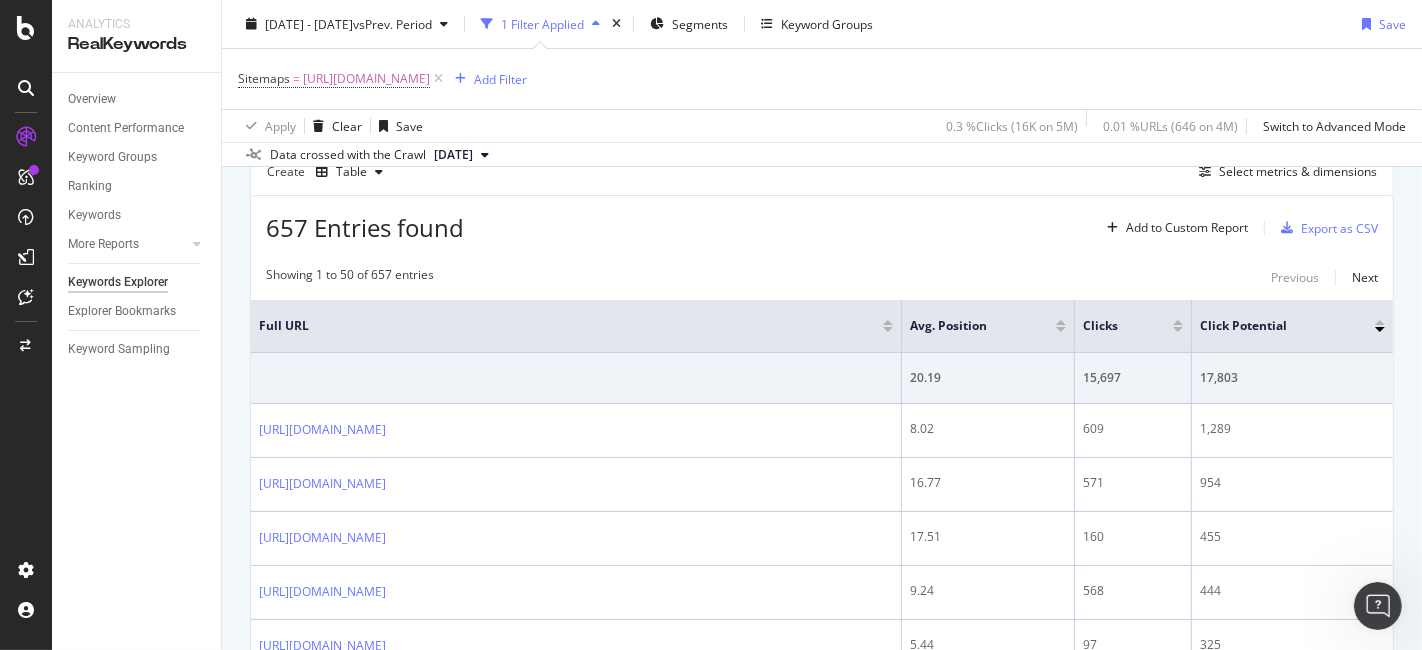 scroll, scrollTop: 203, scrollLeft: 0, axis: vertical 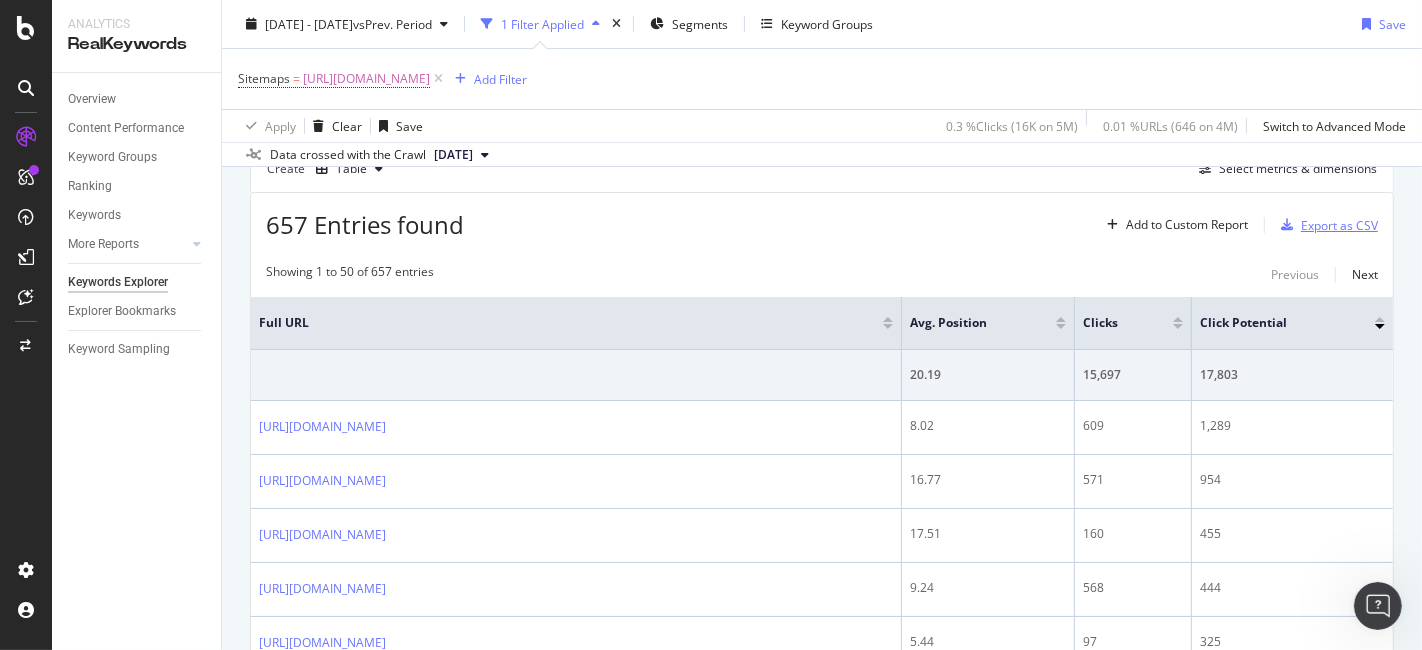 click on "Export as CSV" at bounding box center [1339, 225] 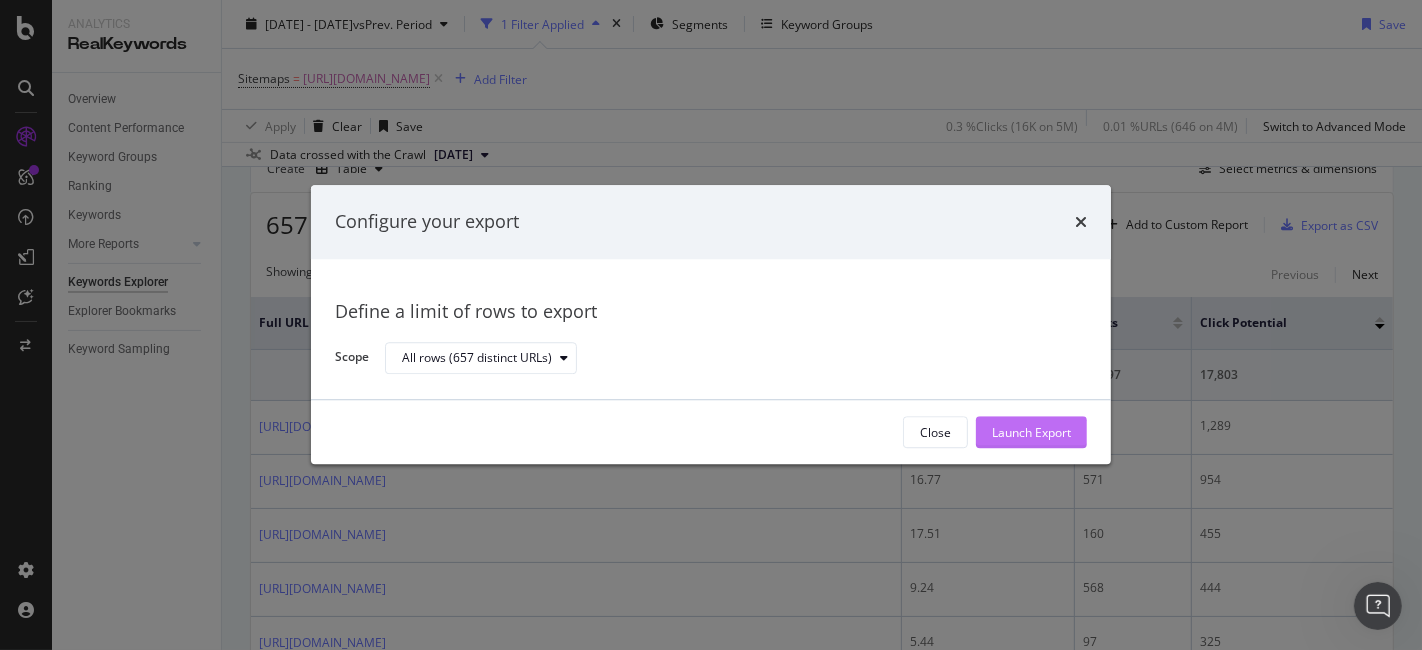click on "Launch Export" at bounding box center (1031, 432) 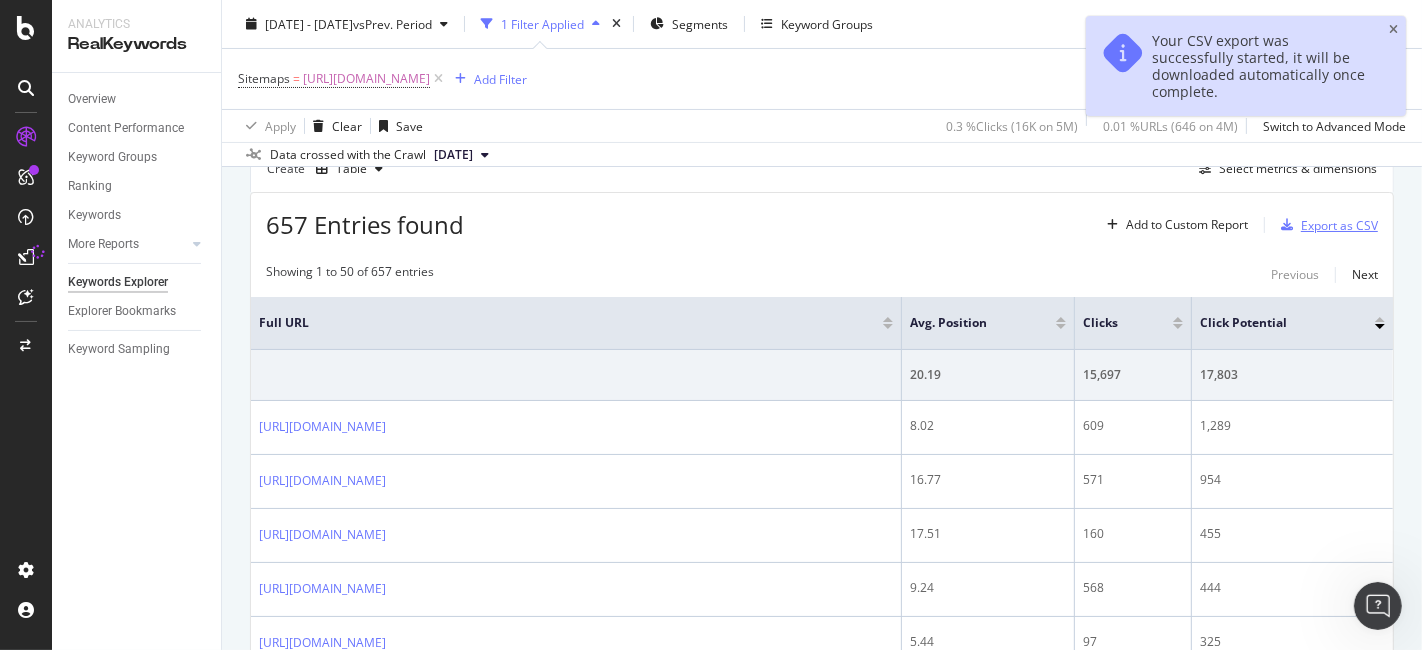 scroll, scrollTop: 0, scrollLeft: 0, axis: both 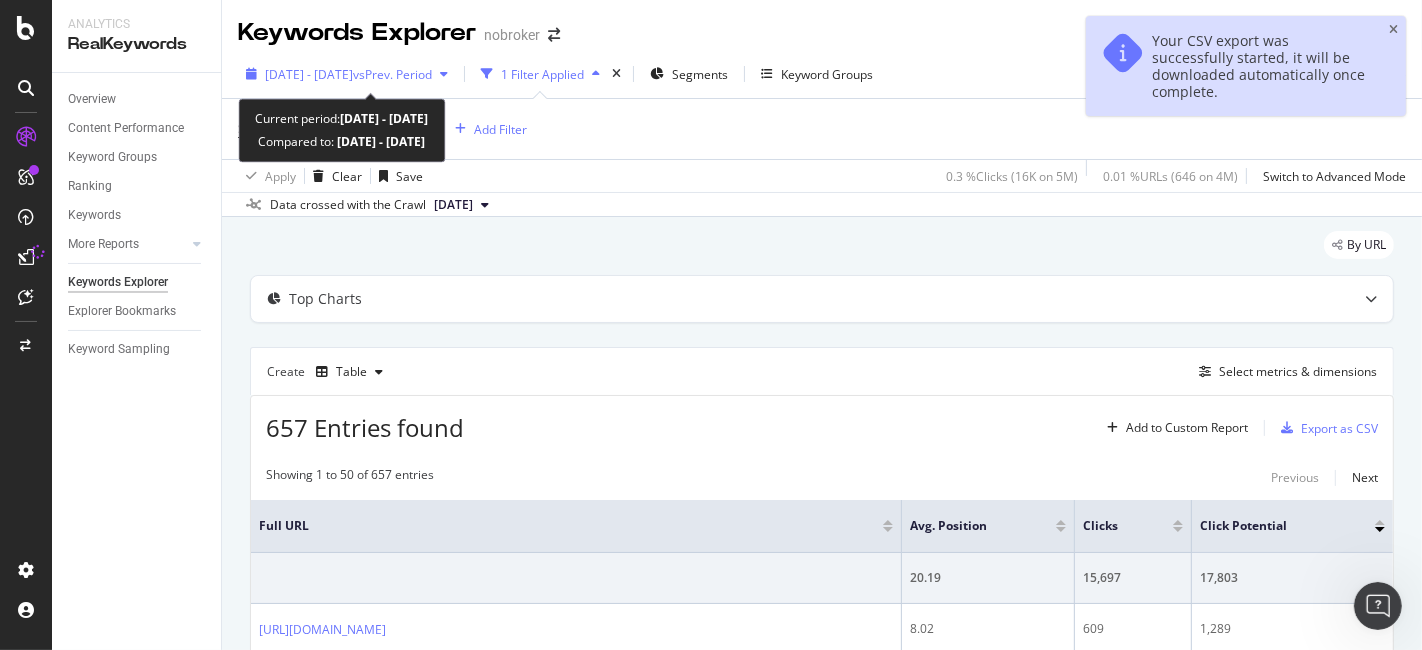 click on "[DATE] - [DATE]" at bounding box center (309, 74) 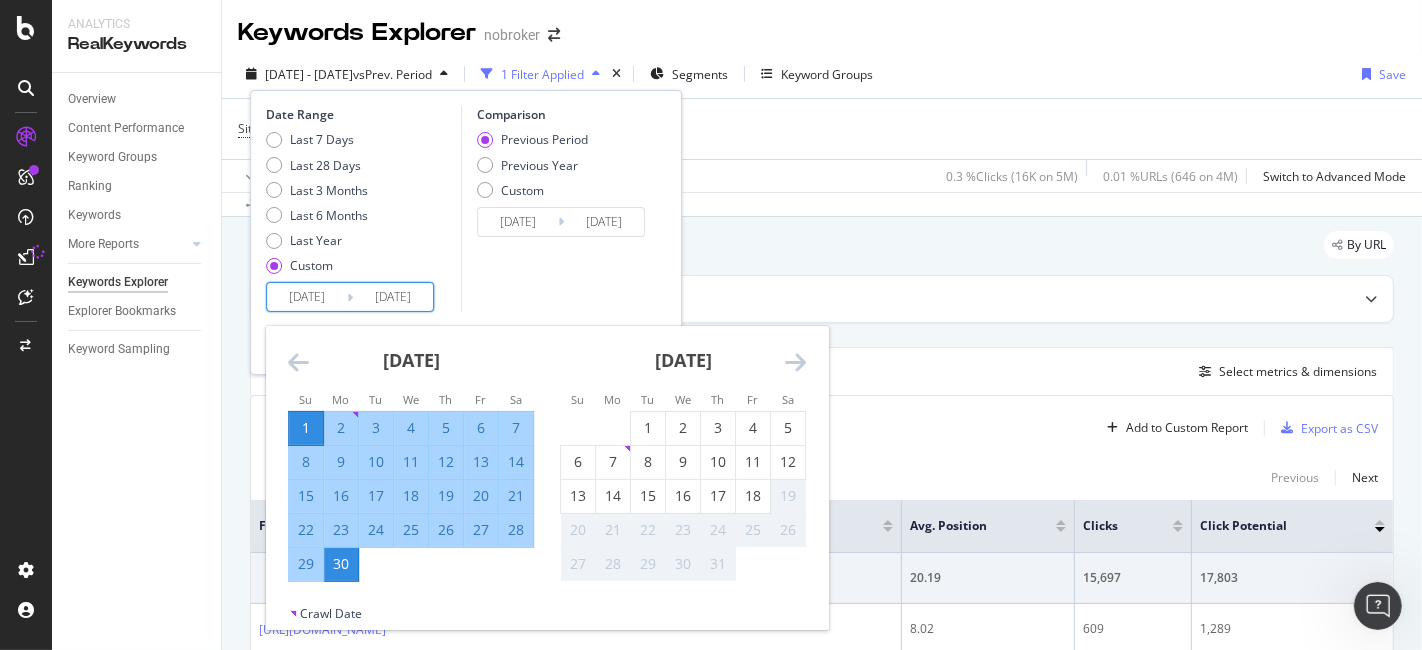 click on "[DATE]" at bounding box center [307, 297] 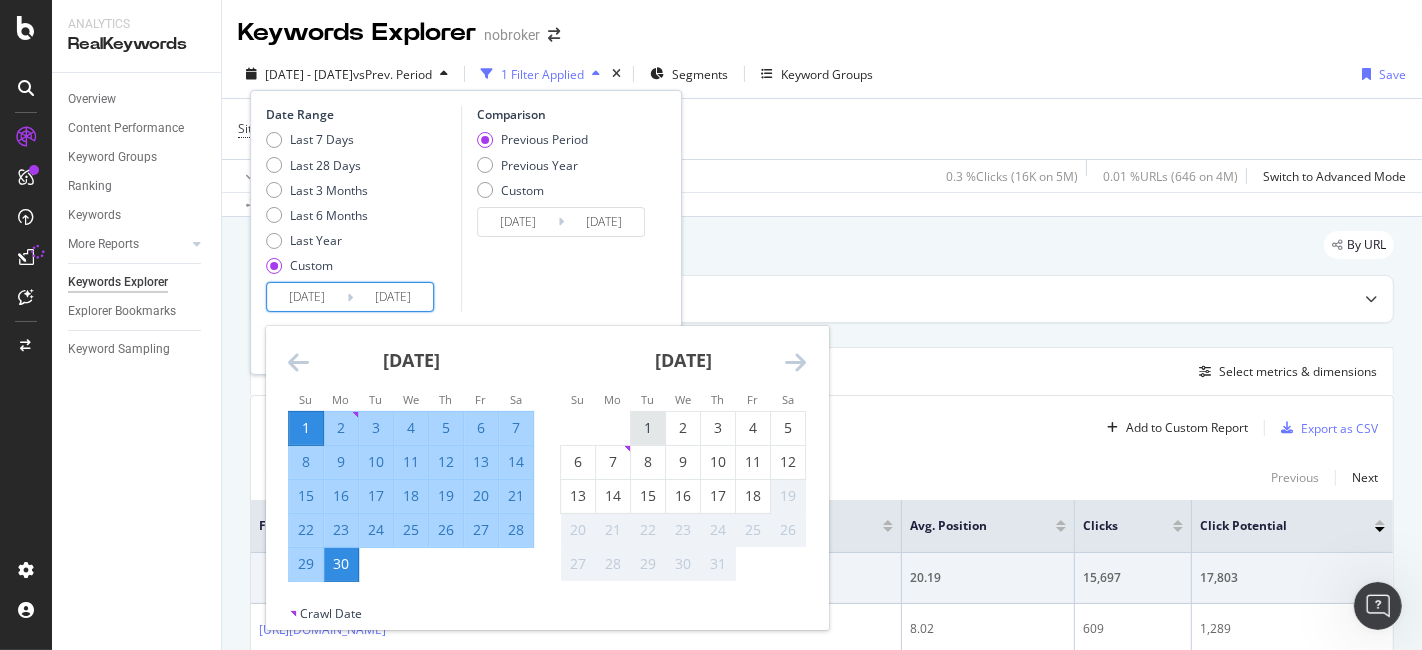 click on "1" at bounding box center (648, 428) 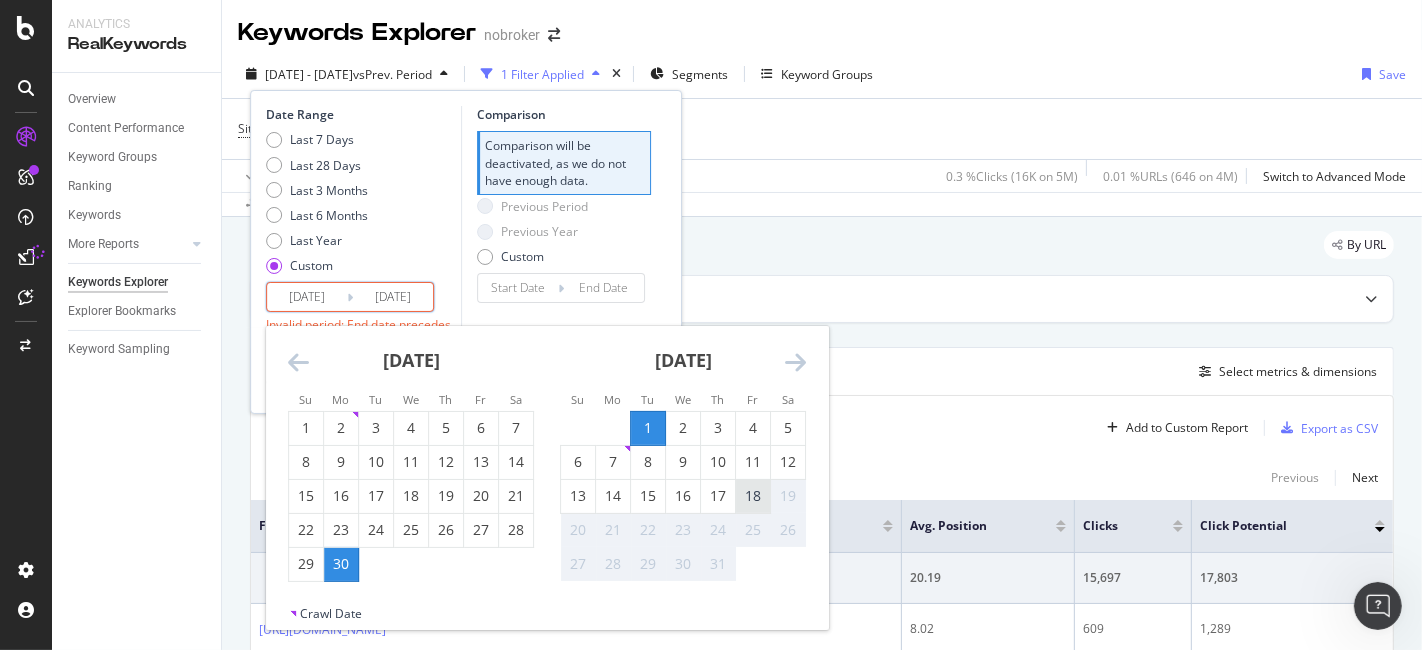 click on "18" at bounding box center (753, 496) 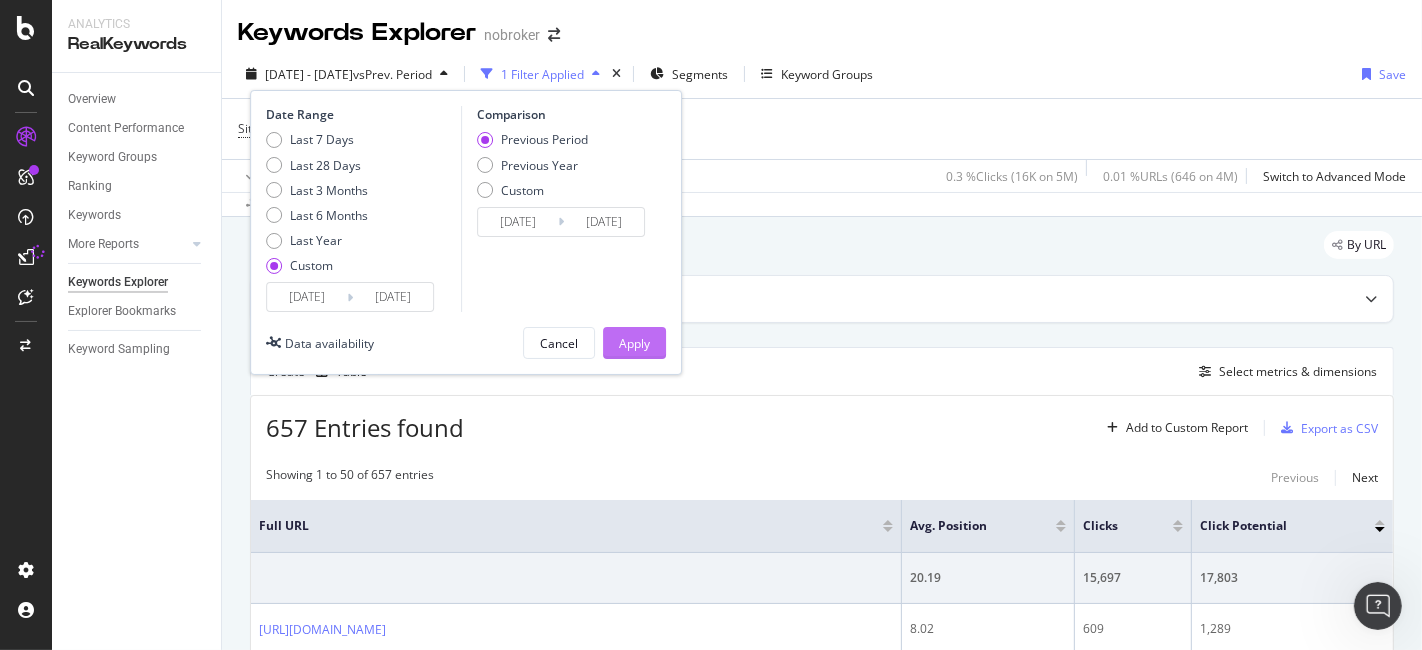 click on "Apply" at bounding box center [634, 343] 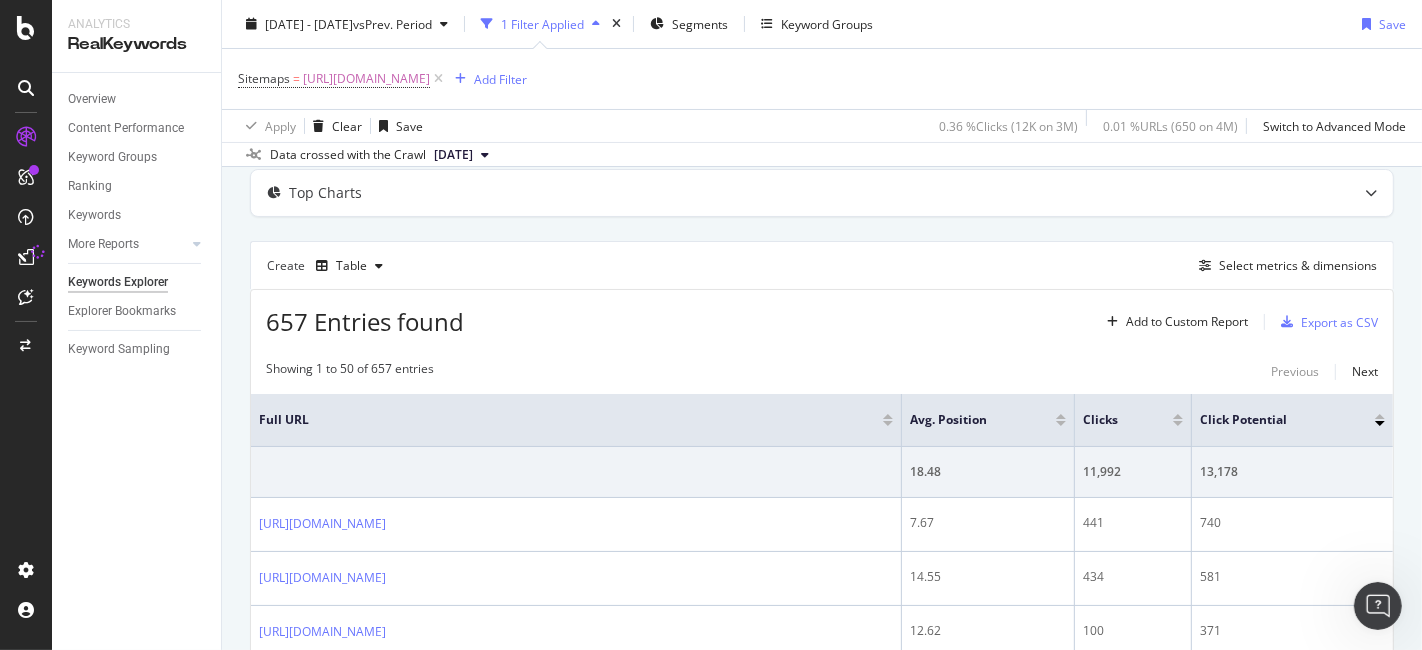 scroll, scrollTop: 110, scrollLeft: 0, axis: vertical 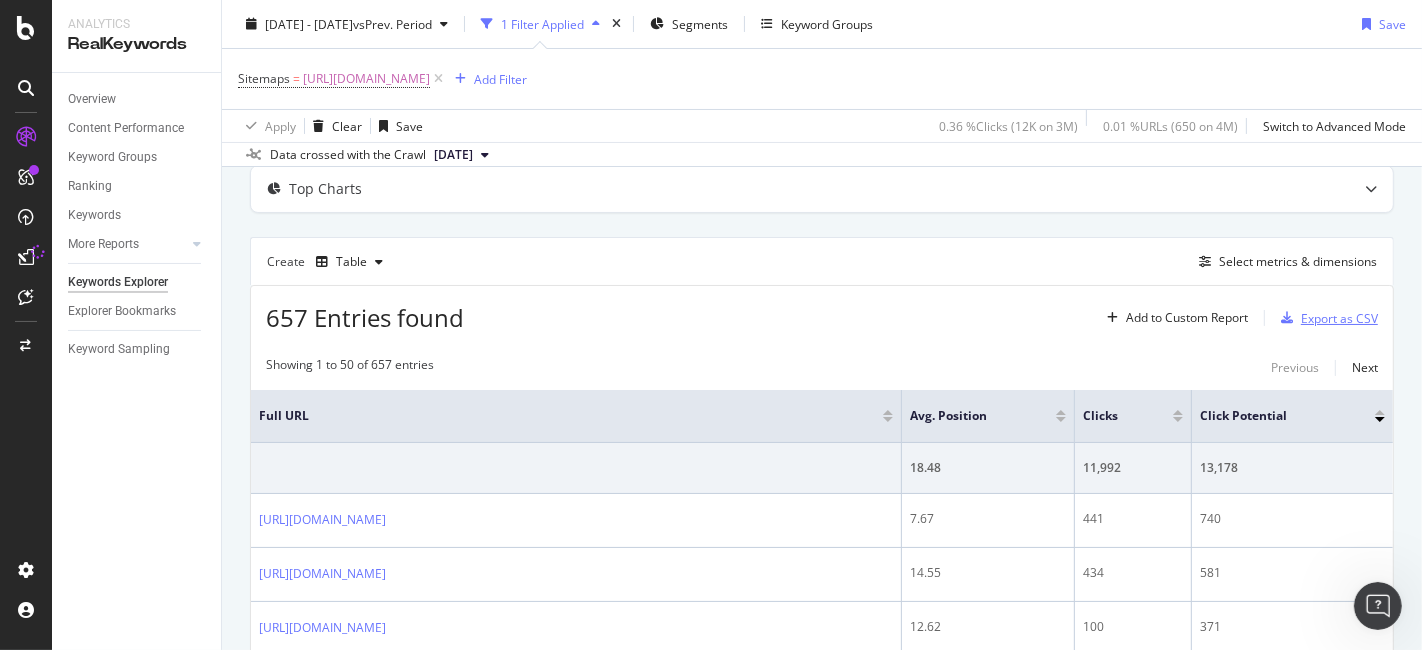 click on "Export as CSV" at bounding box center [1339, 318] 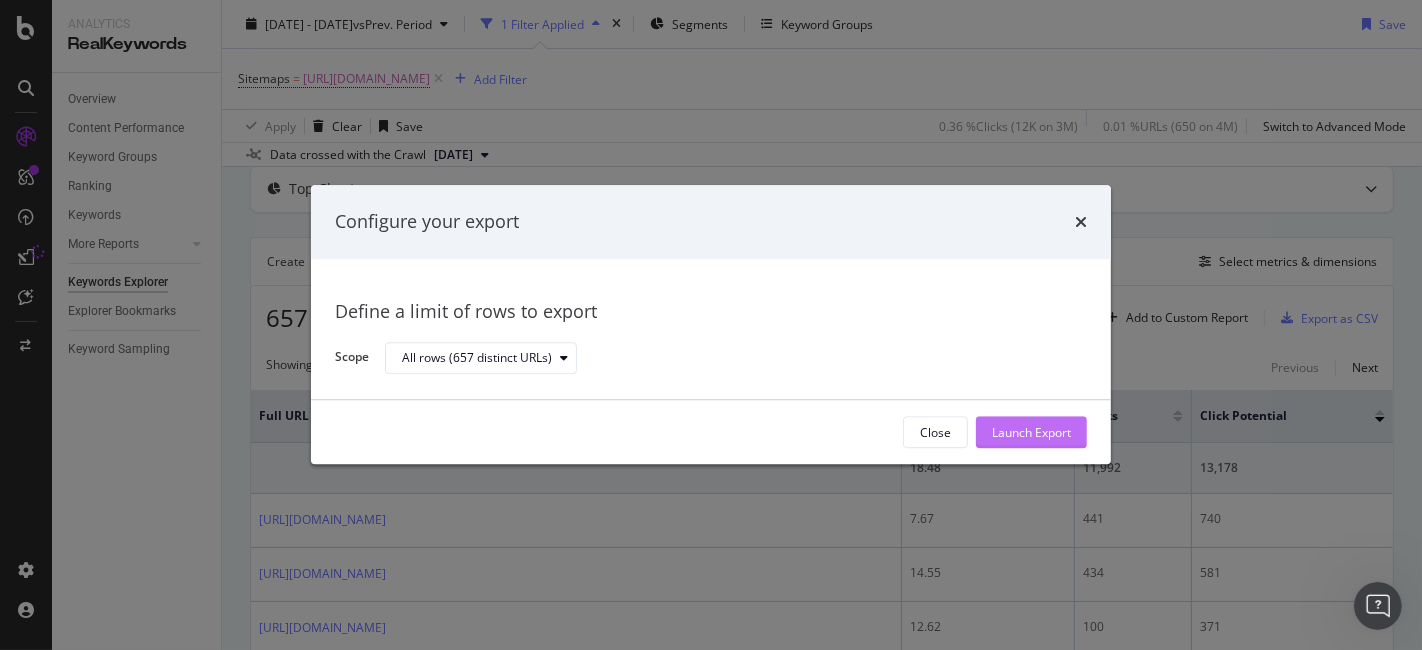 click on "Launch Export" at bounding box center [1031, 433] 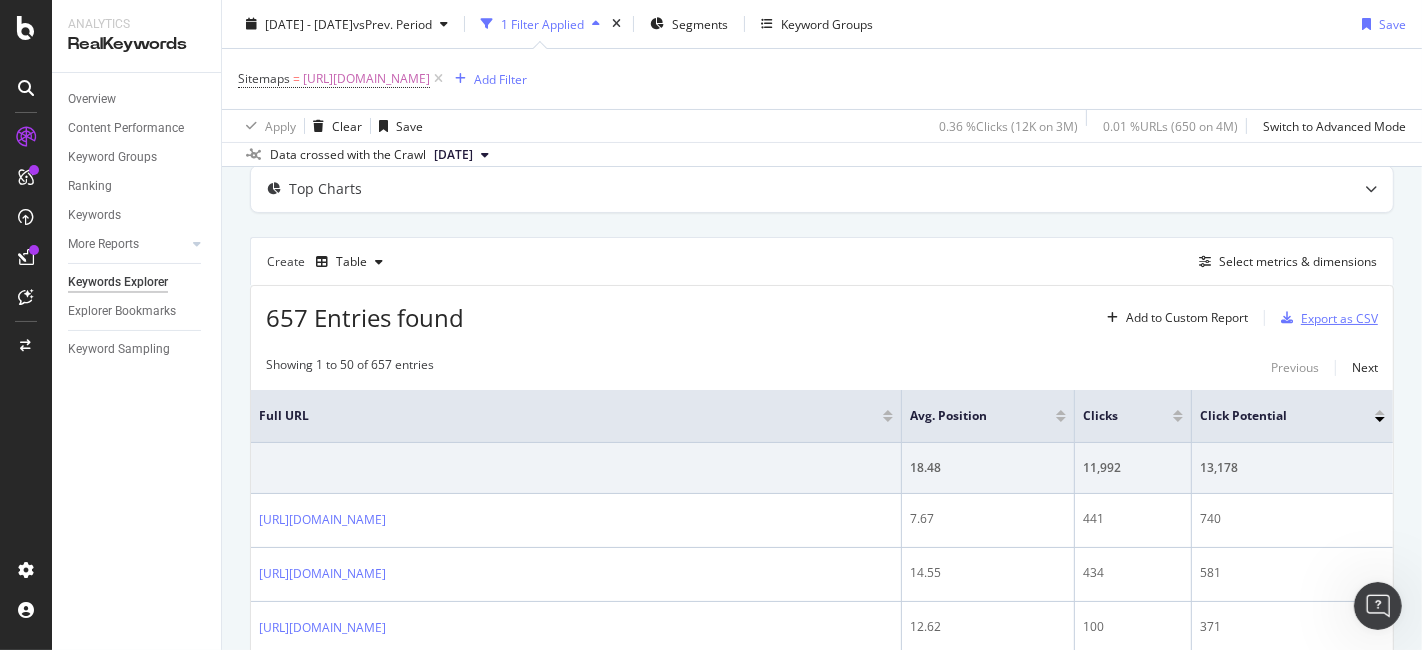scroll, scrollTop: 0, scrollLeft: 0, axis: both 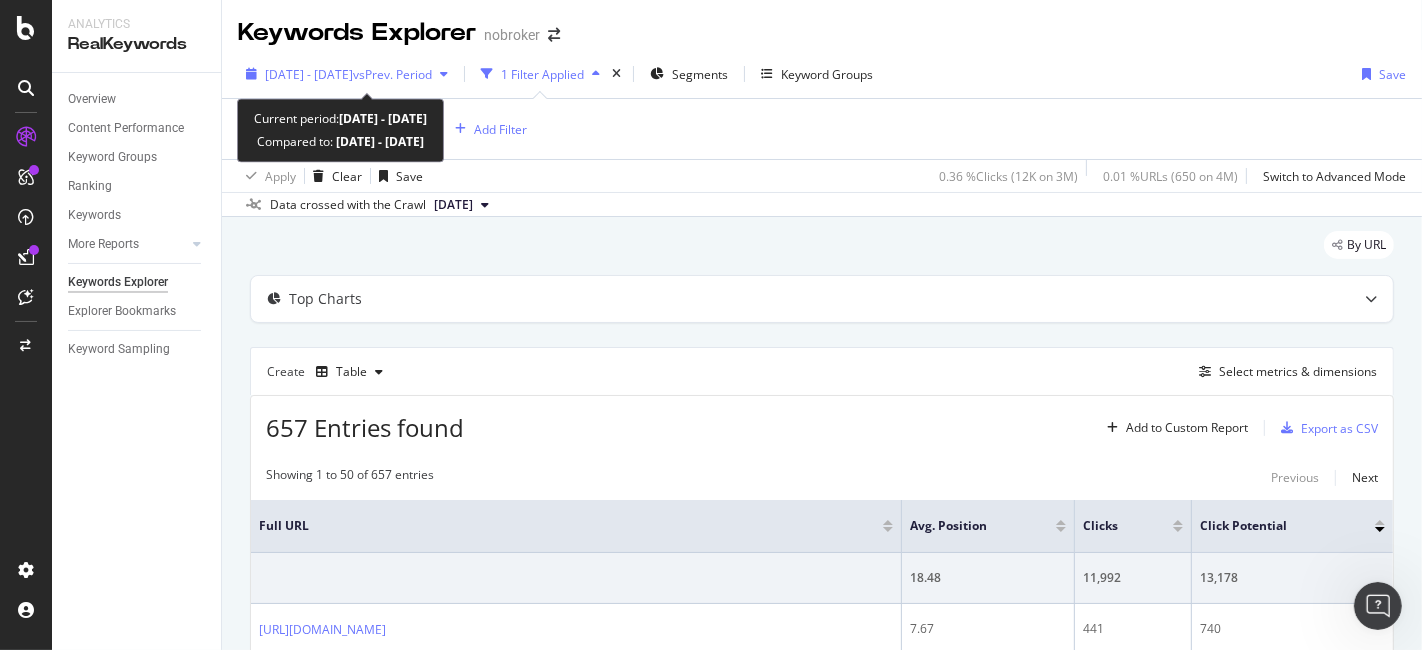 click on "[DATE] - [DATE]" at bounding box center [309, 74] 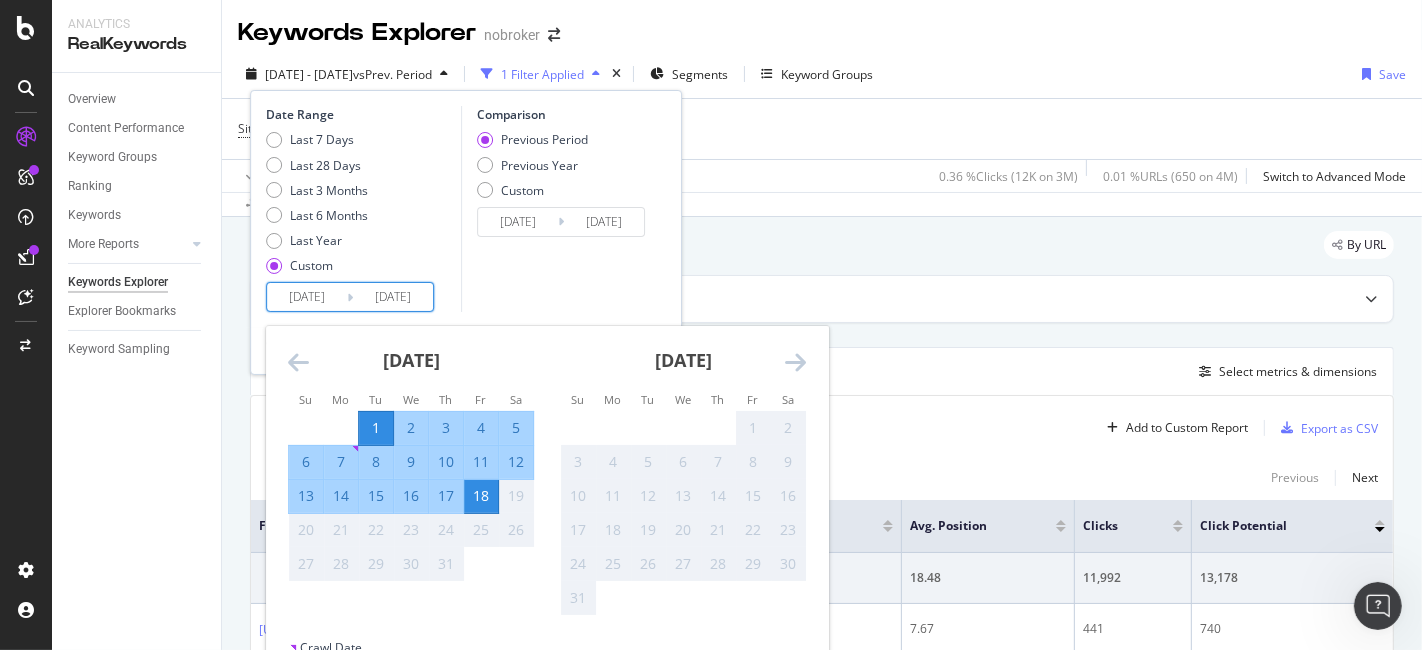 click on "[DATE]" at bounding box center [307, 297] 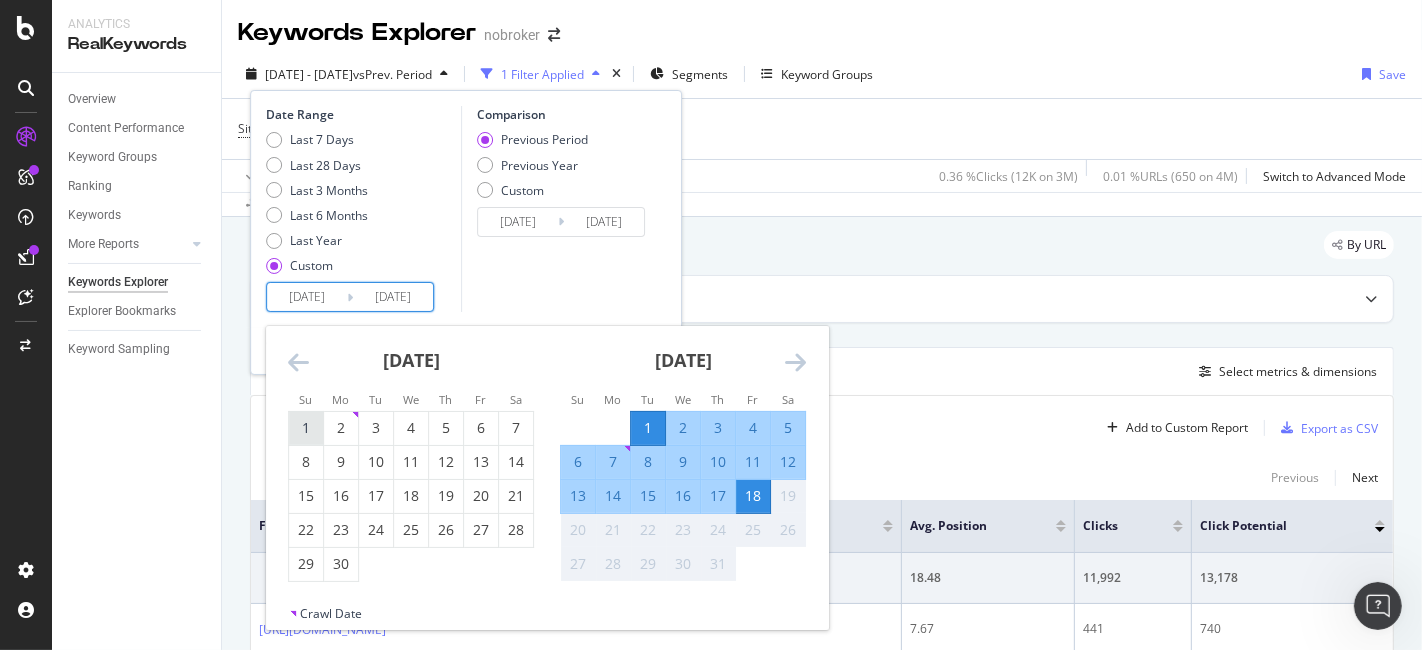 click on "1" at bounding box center (306, 428) 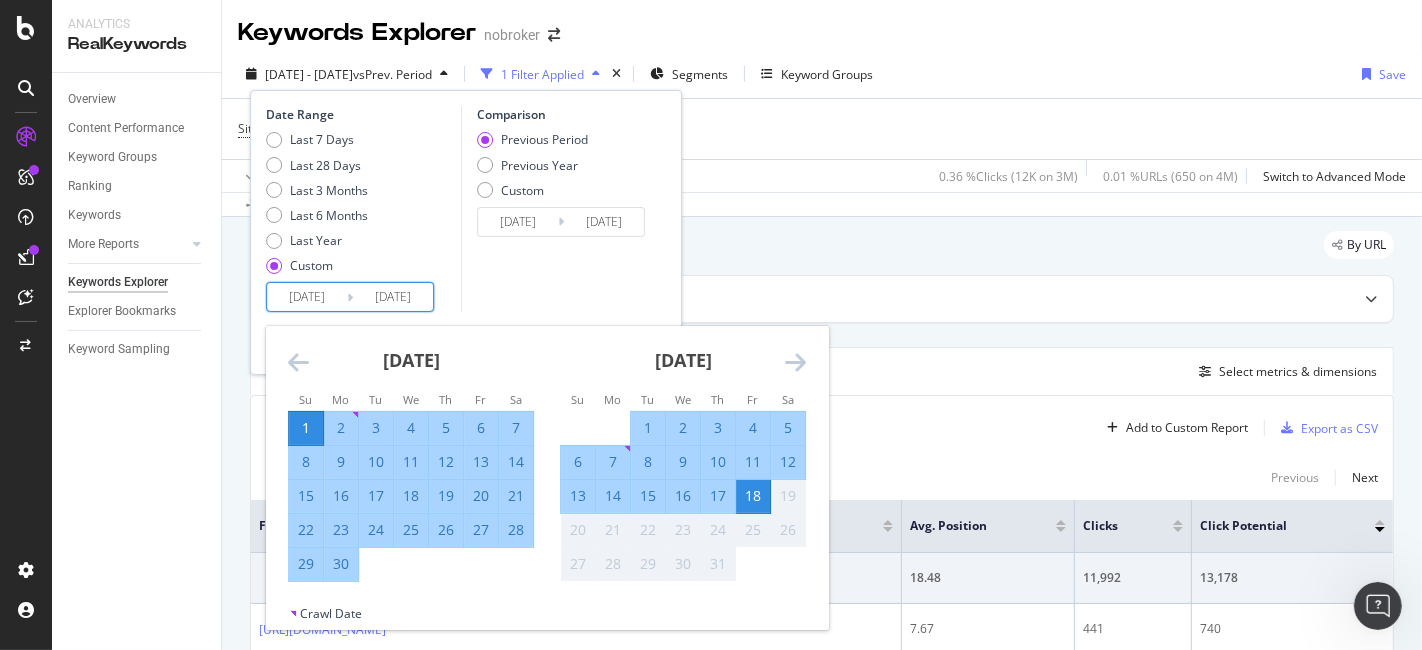 click on "30" at bounding box center (341, 564) 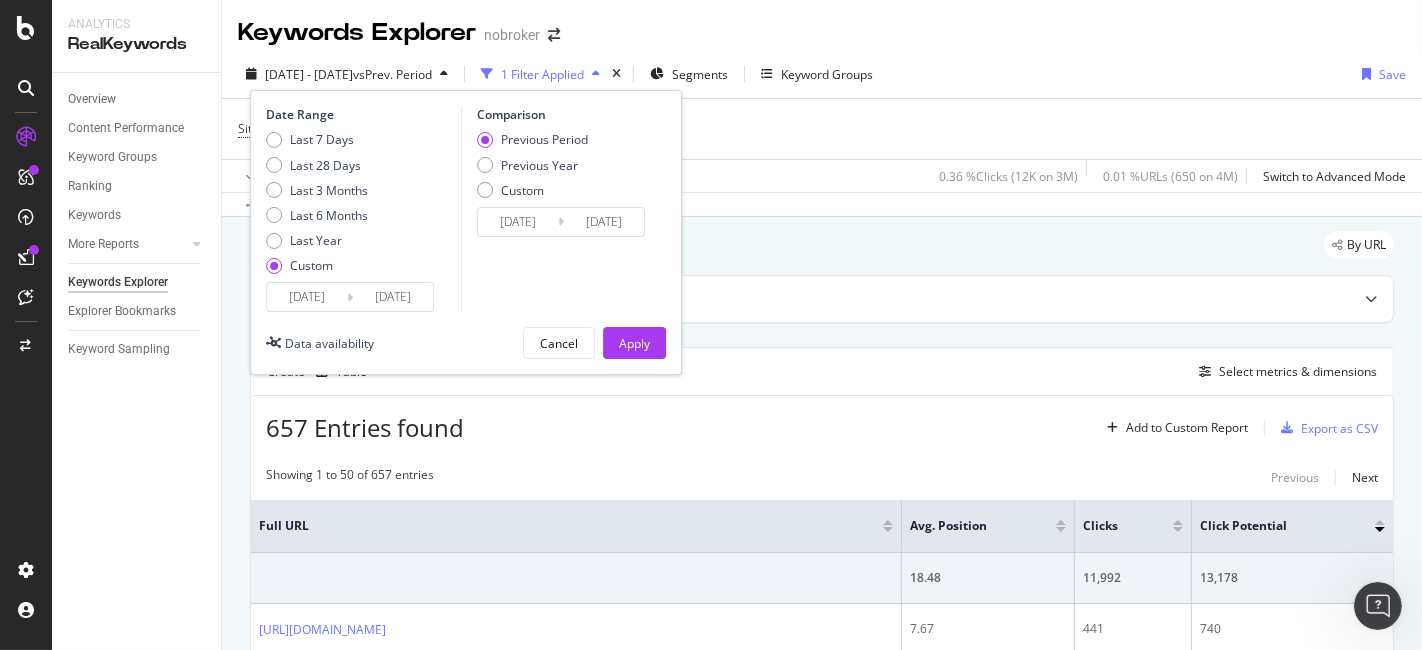 scroll, scrollTop: 120, scrollLeft: 0, axis: vertical 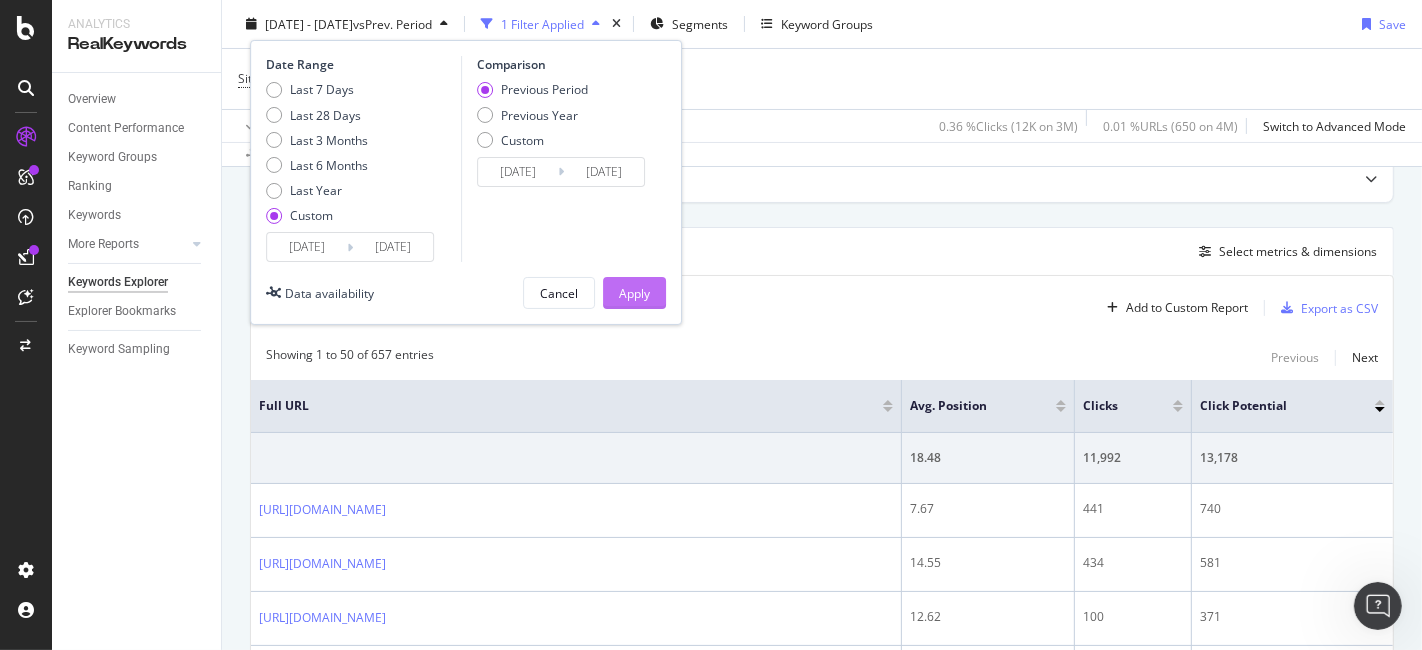 click on "Apply" at bounding box center (634, 292) 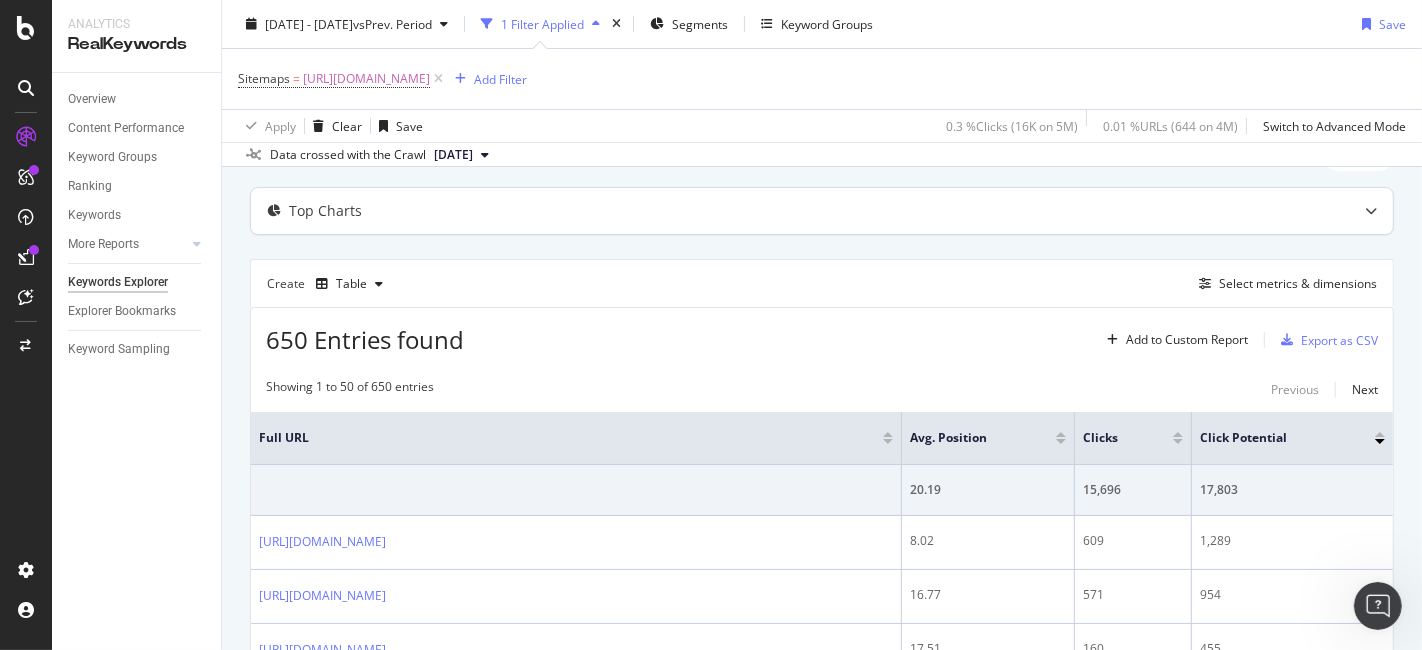 scroll, scrollTop: 57, scrollLeft: 0, axis: vertical 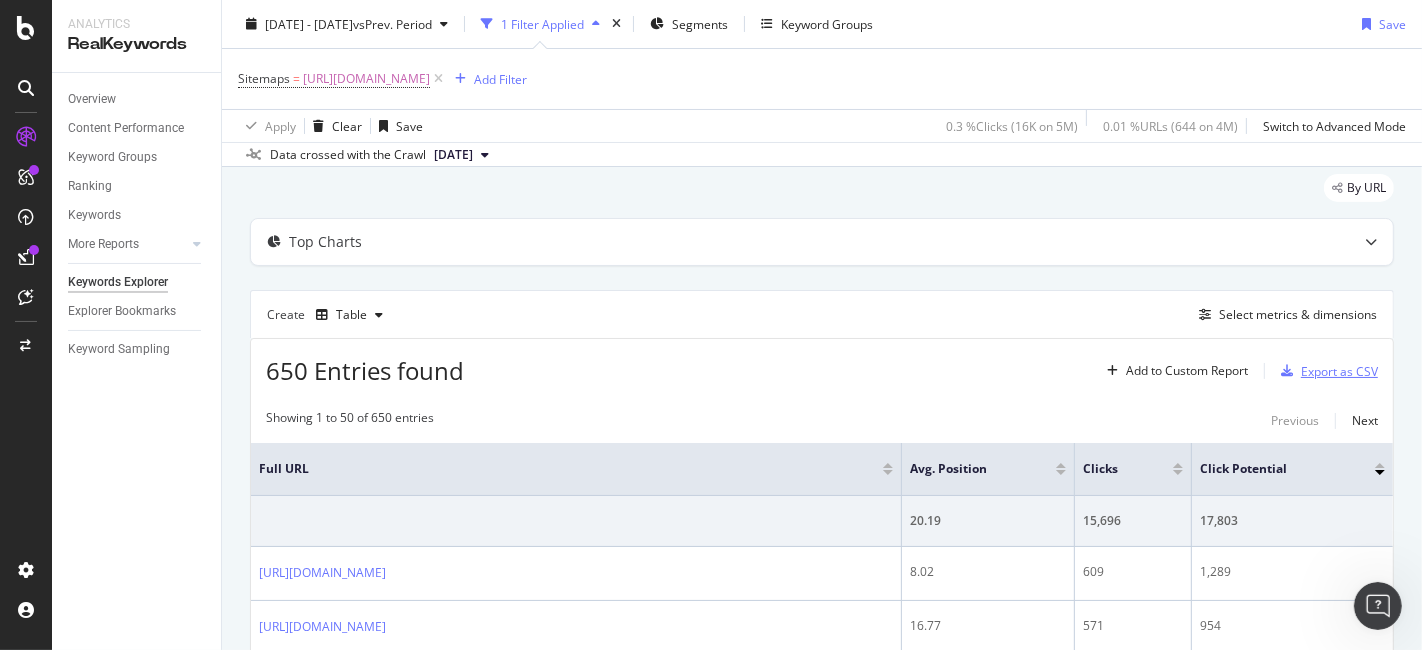 click on "Export as CSV" at bounding box center (1339, 371) 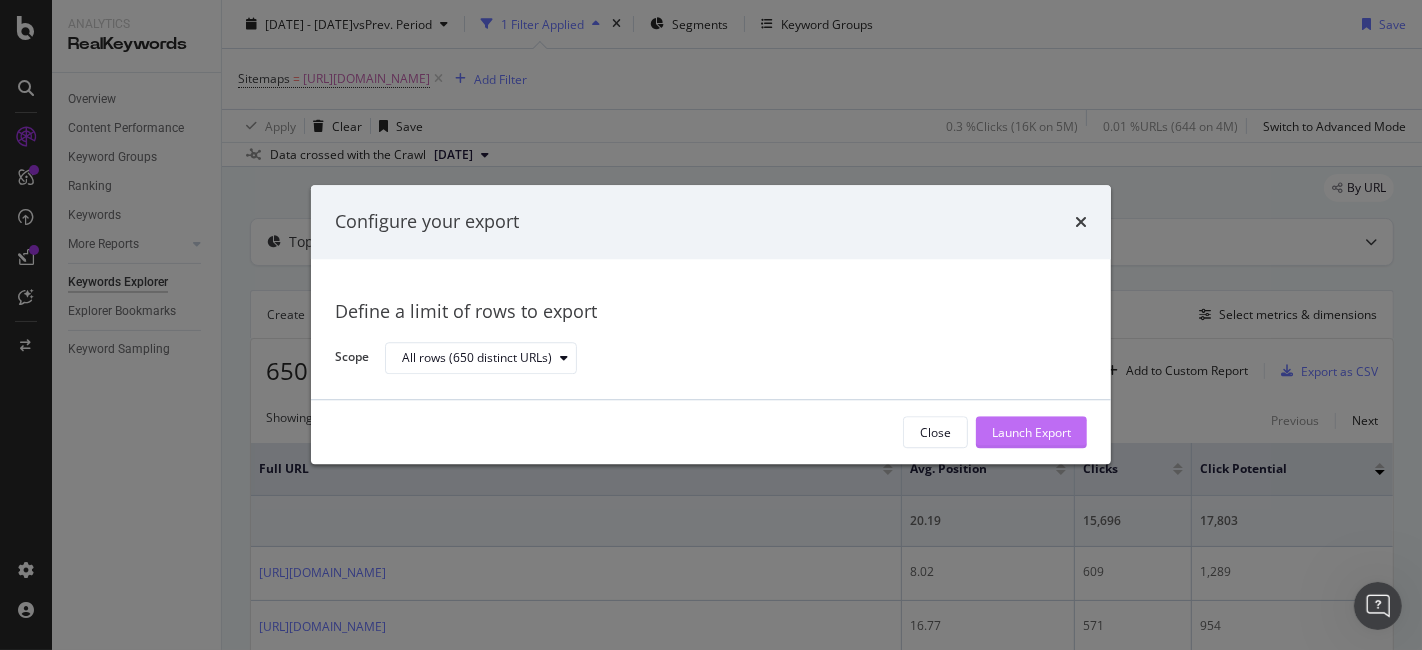 click on "Launch Export" at bounding box center (1031, 432) 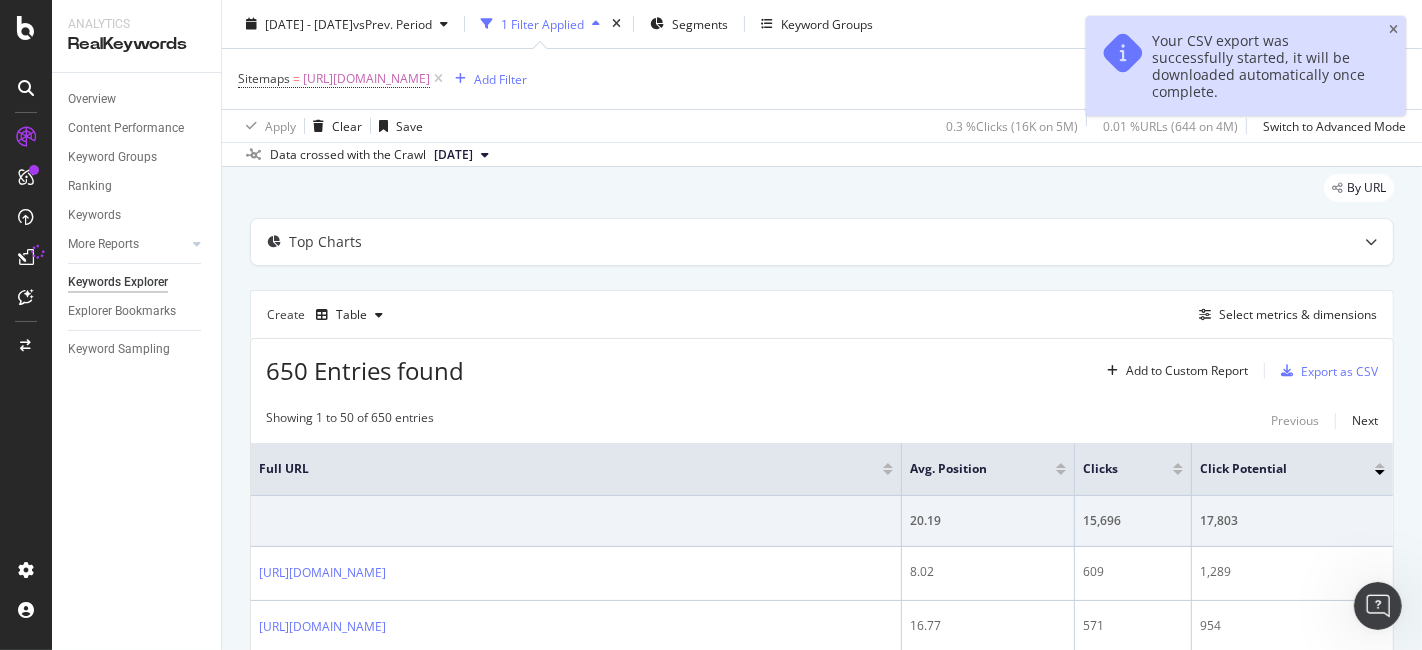 click on "[DATE]" at bounding box center [453, 155] 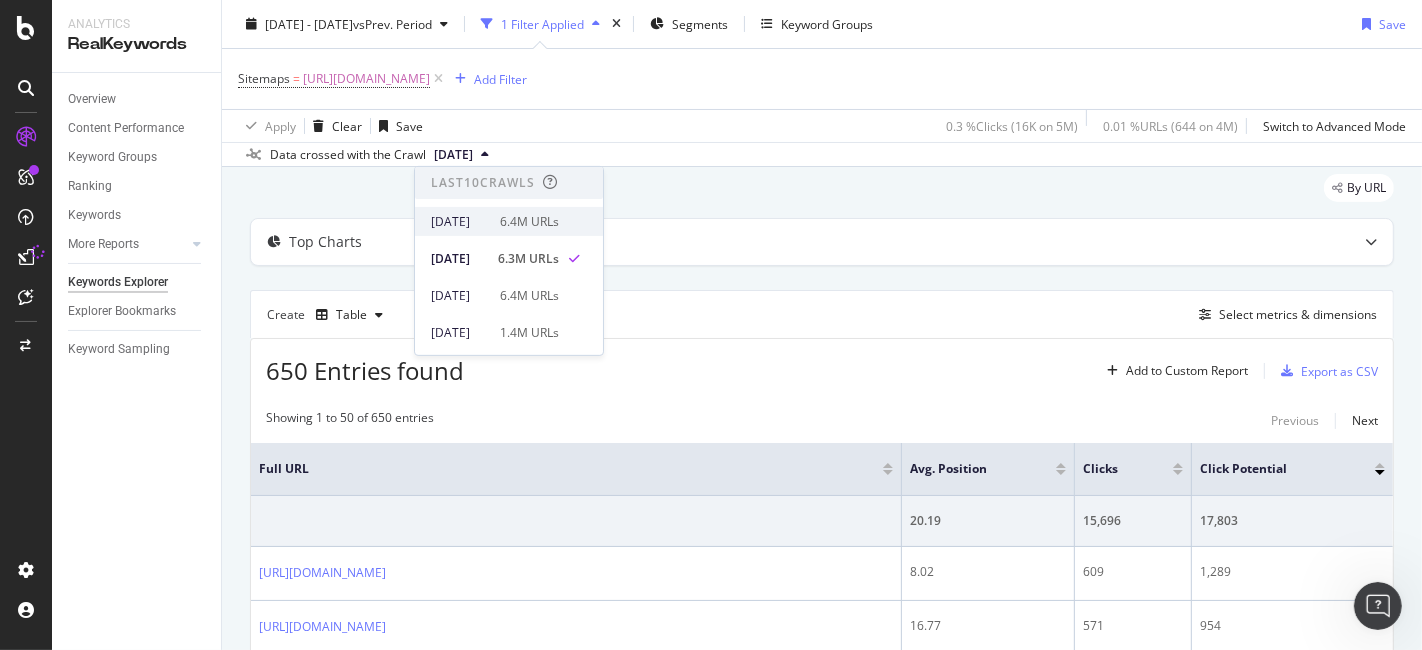 click on "[DATE]" at bounding box center [459, 221] 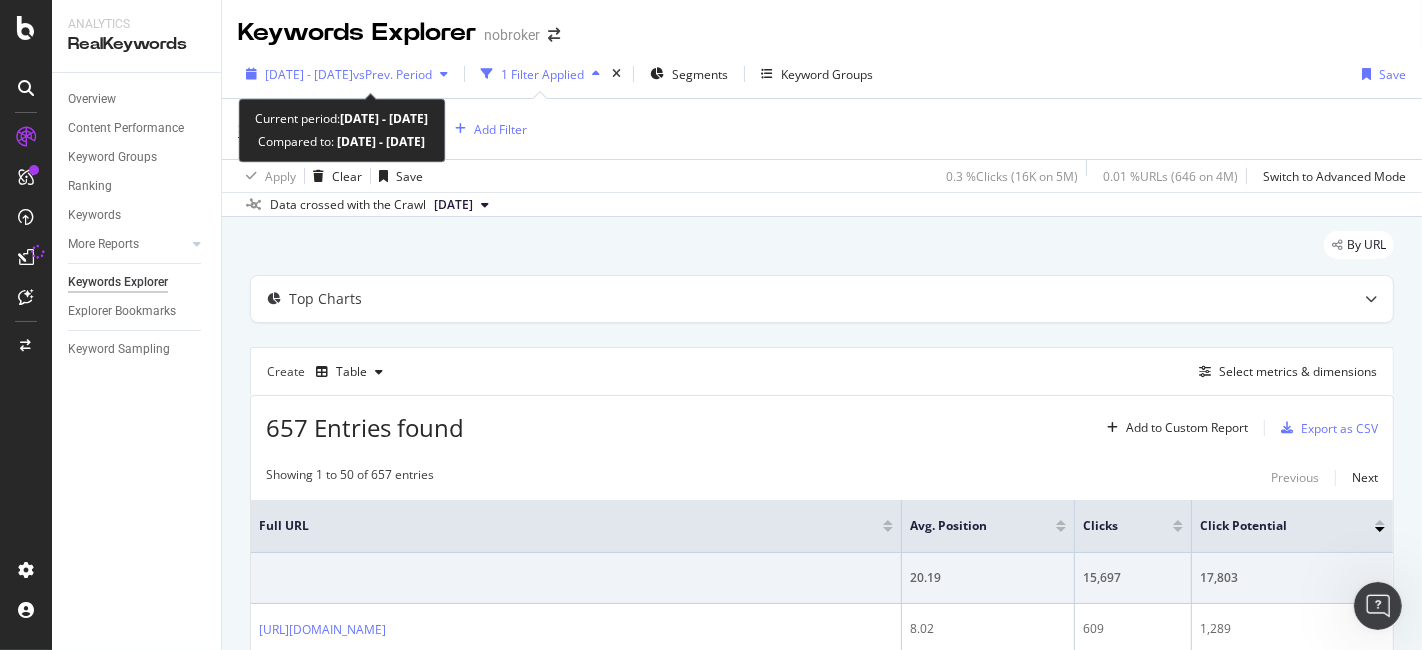 click on "[DATE] - [DATE]" at bounding box center [309, 74] 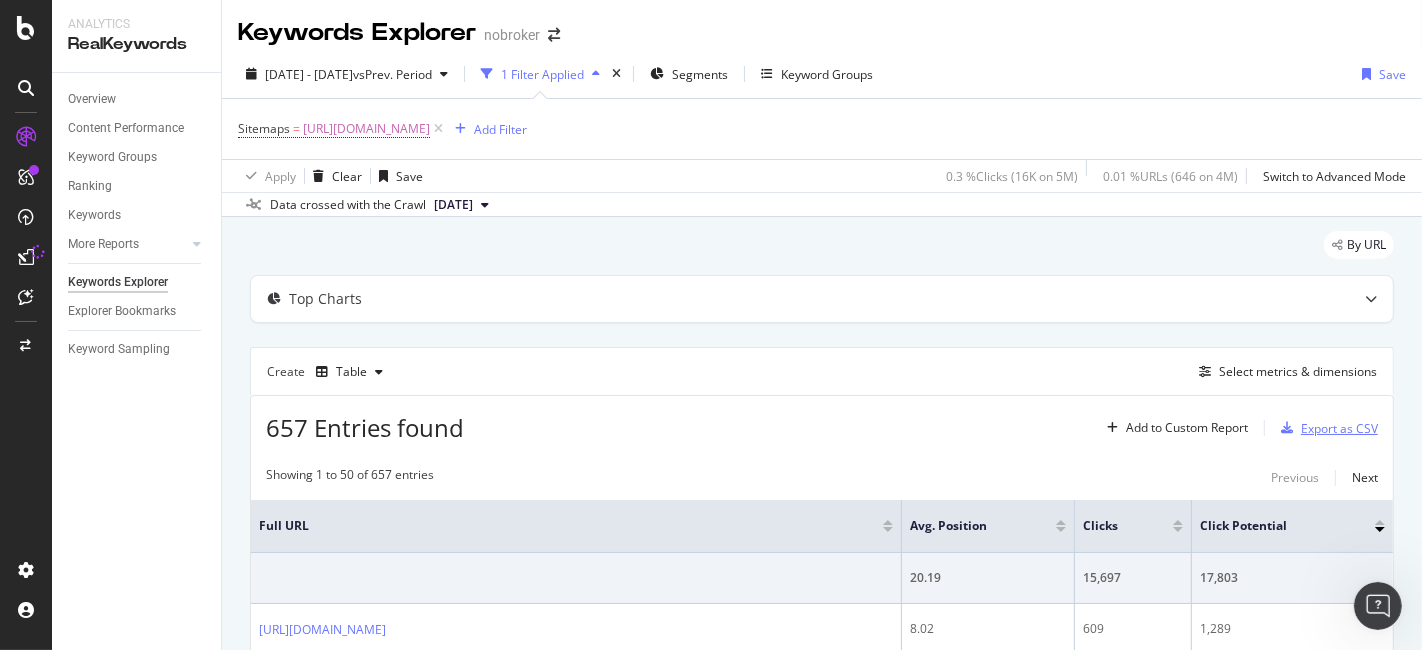 click on "Export as CSV" at bounding box center [1339, 428] 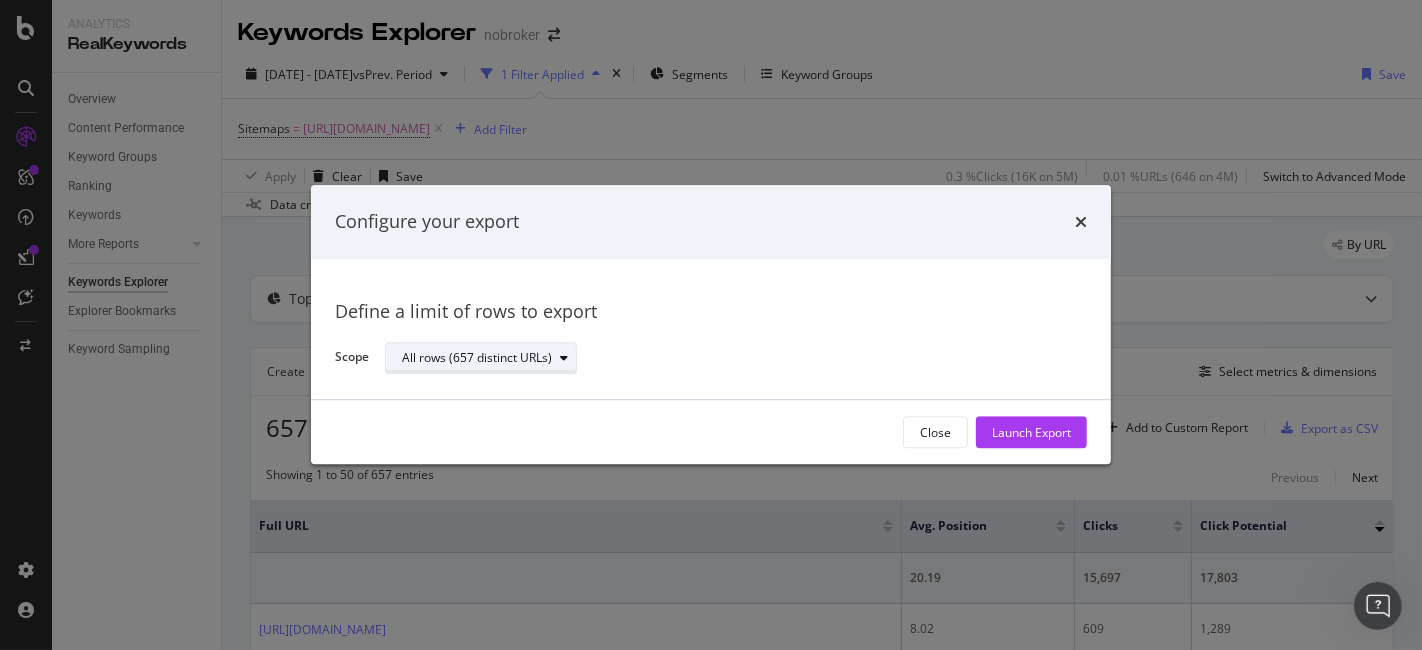 click on "All rows (657 distinct URLs)" at bounding box center (489, 358) 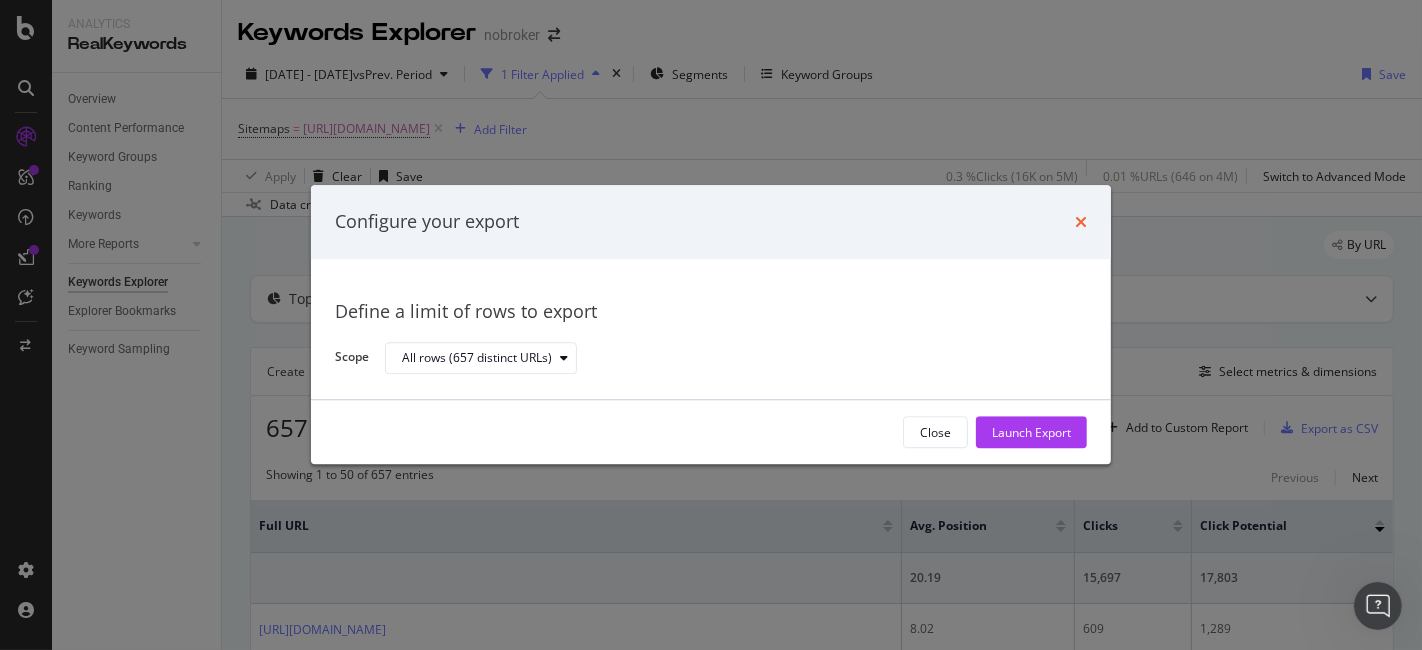 click at bounding box center (1081, 222) 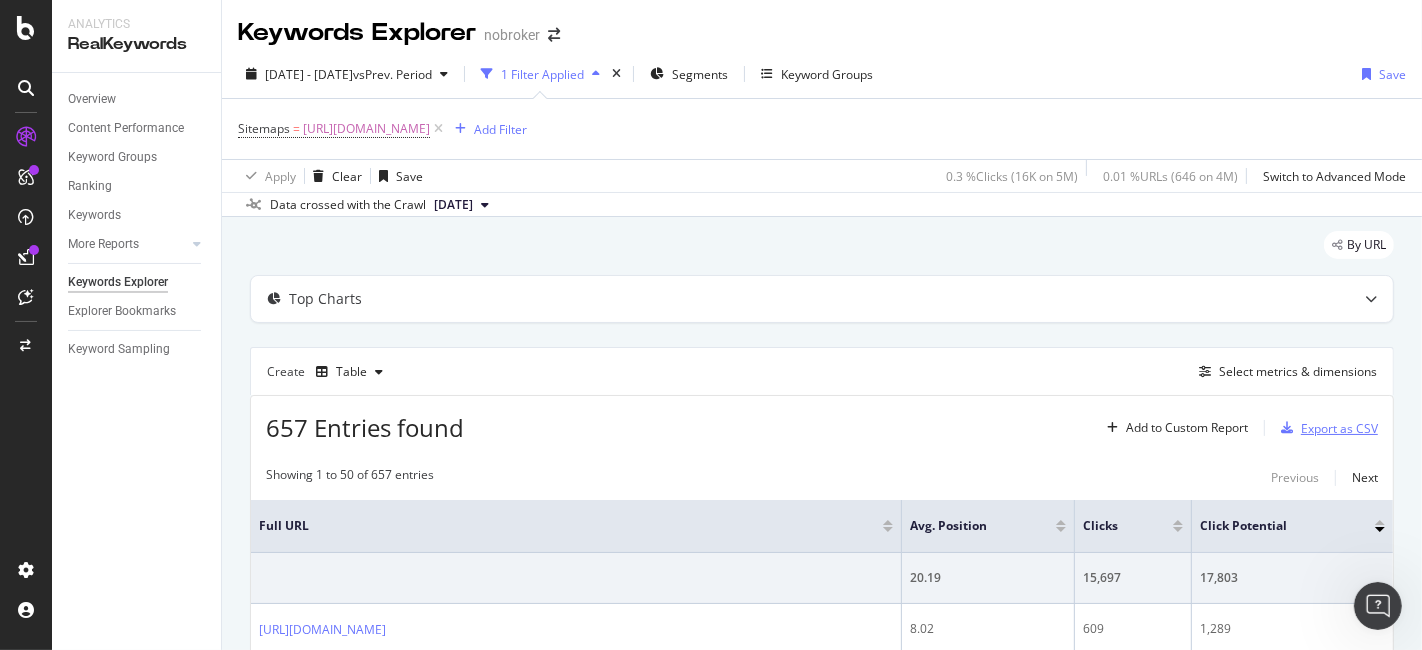 click at bounding box center [1287, 428] 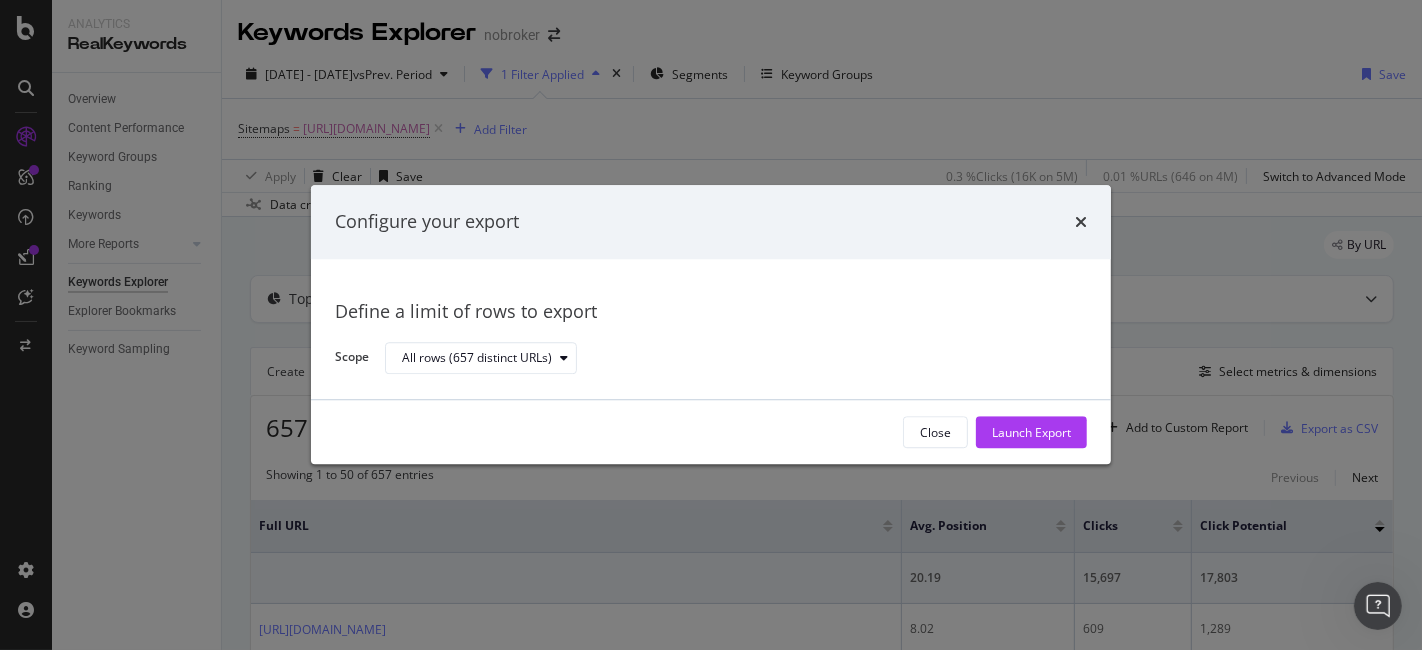 click on "Configure your export Define a limit of rows to export Scope All rows (657 distinct URLs) Close Launch Export" at bounding box center (711, 325) 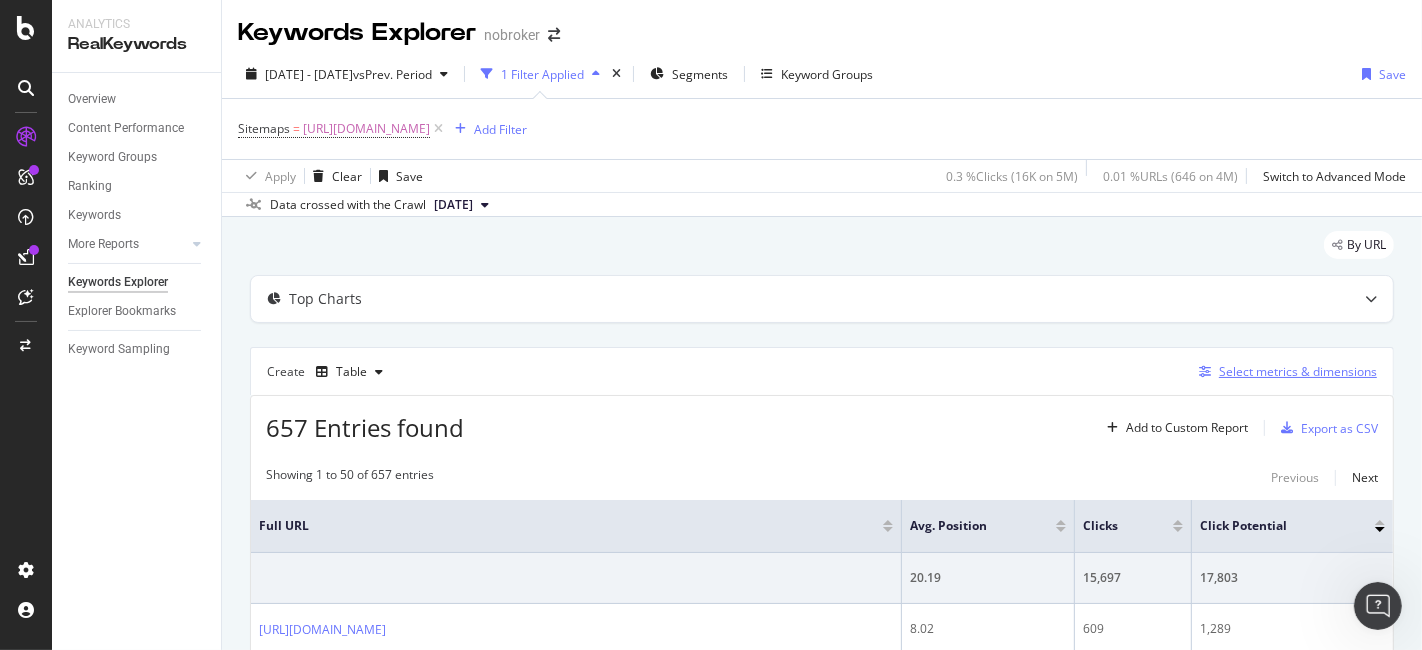 click on "Select metrics & dimensions" at bounding box center [1298, 371] 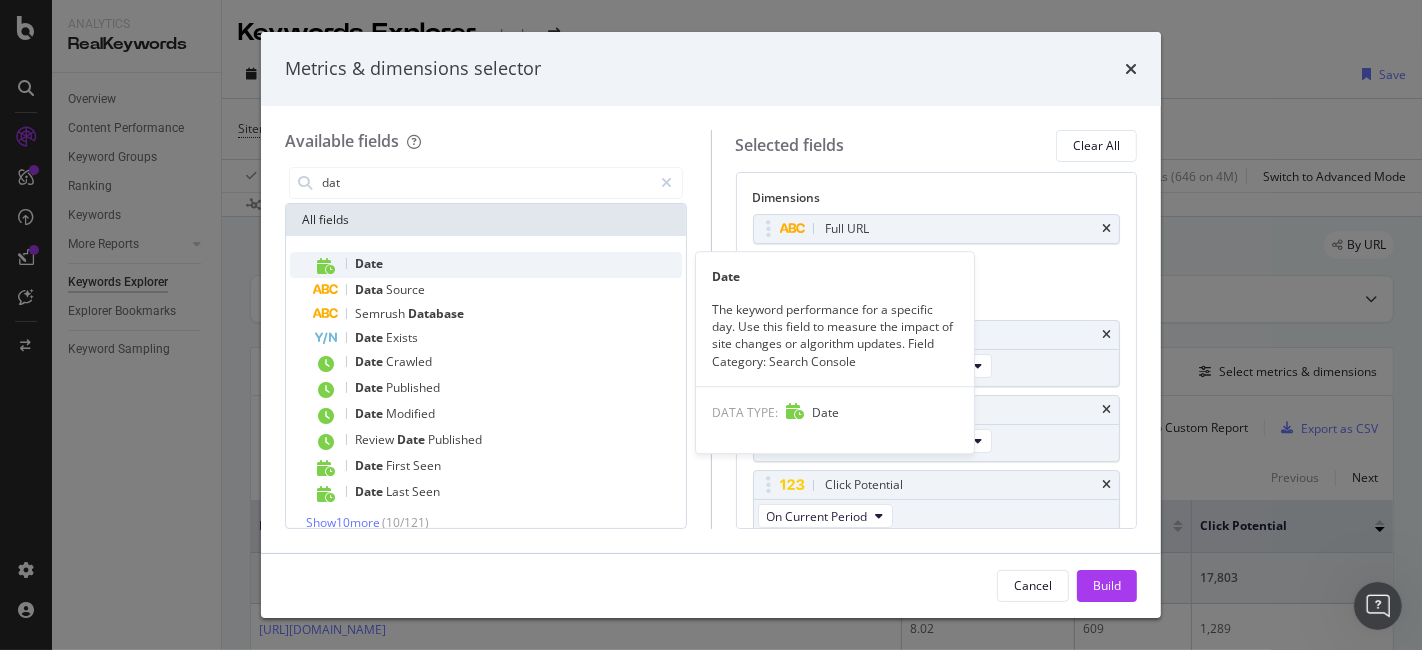 type on "dat" 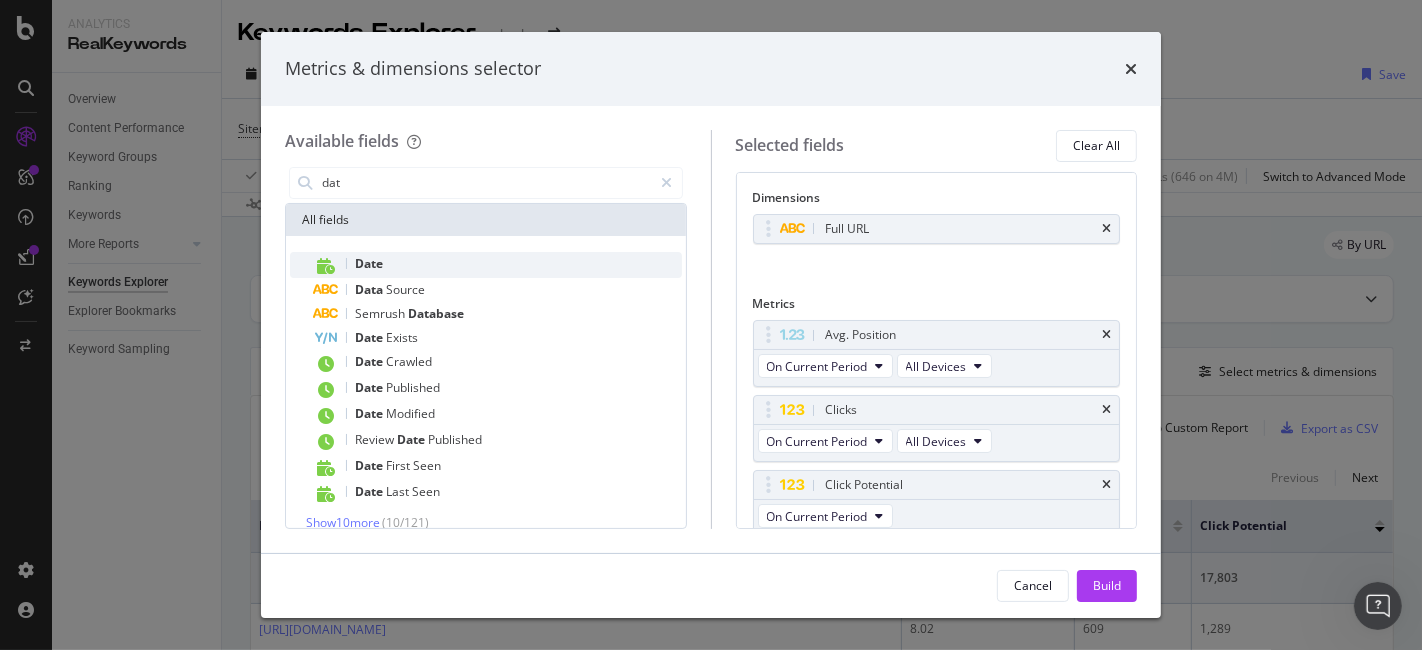 click on "Date" at bounding box center (498, 265) 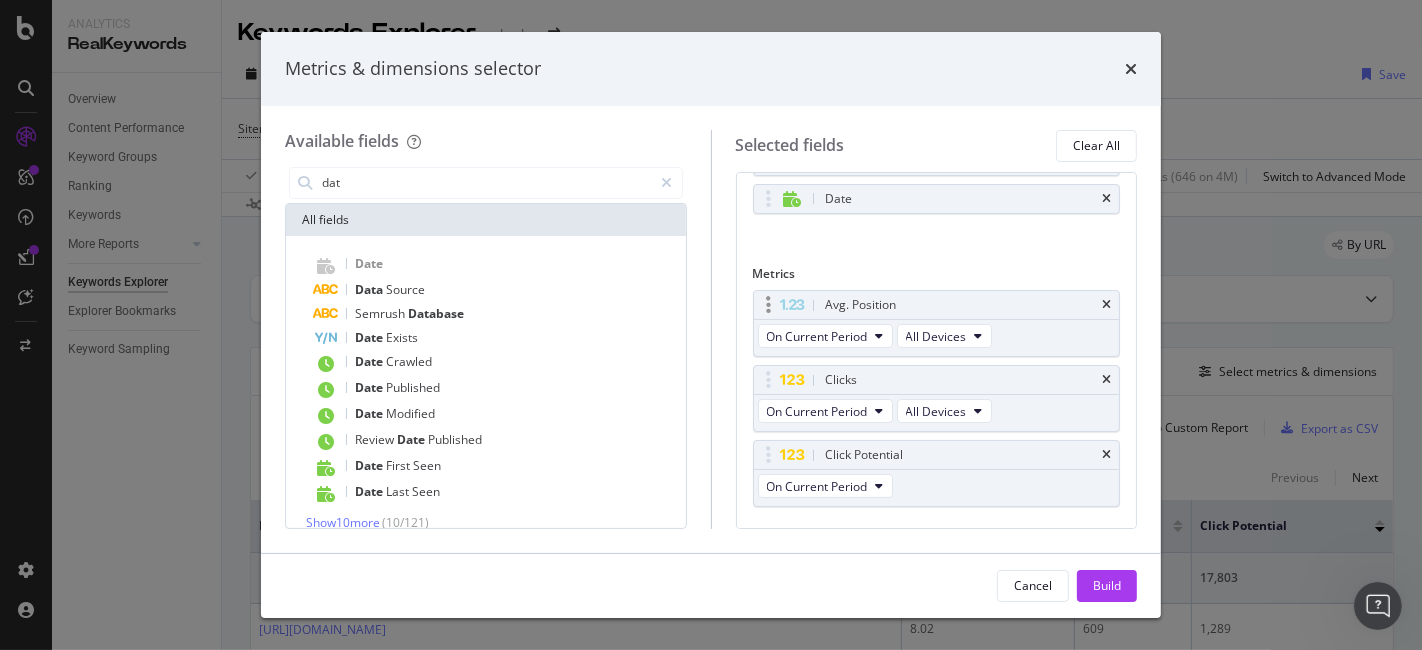 scroll, scrollTop: 0, scrollLeft: 0, axis: both 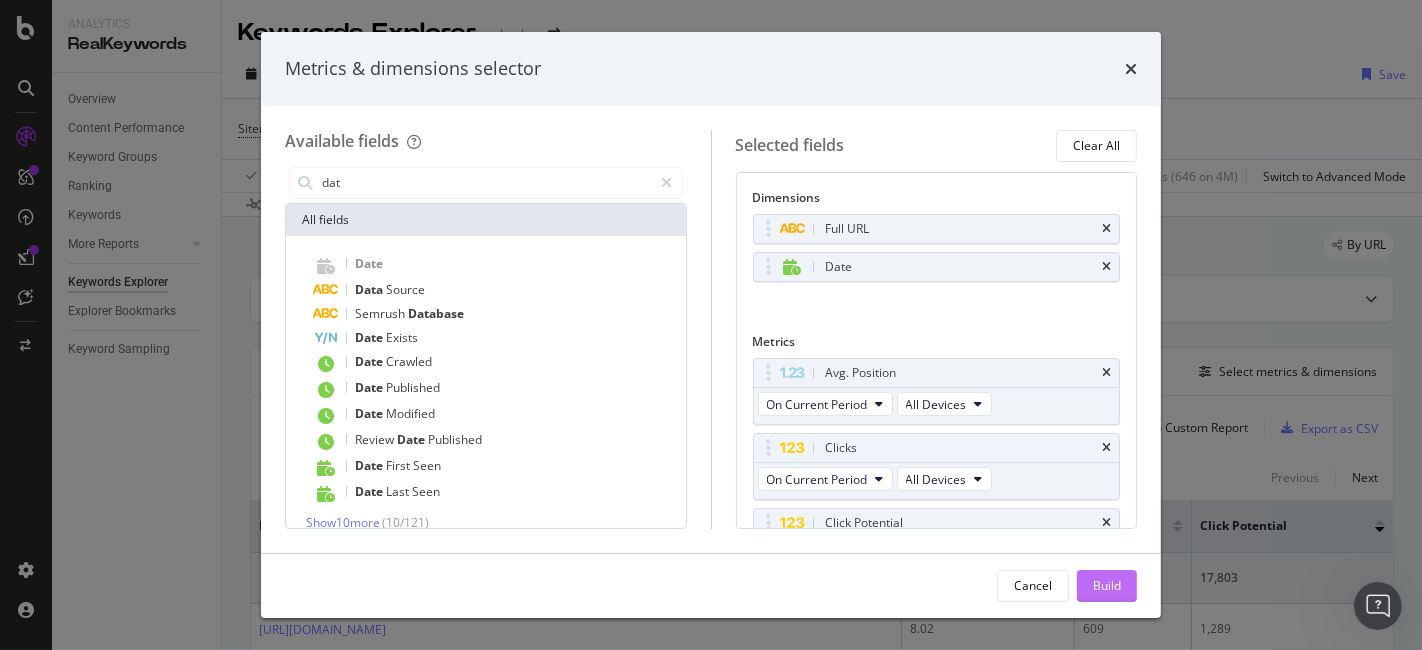 click on "Build" at bounding box center [1107, 586] 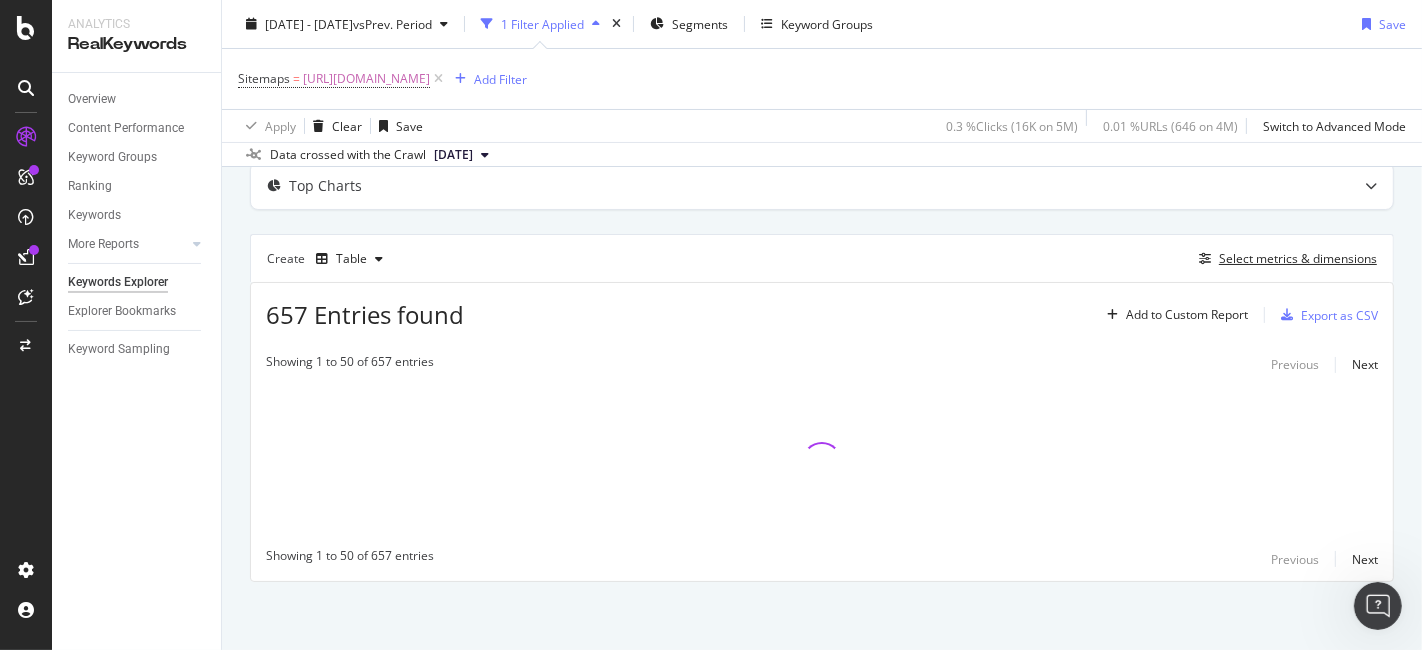 scroll, scrollTop: 0, scrollLeft: 0, axis: both 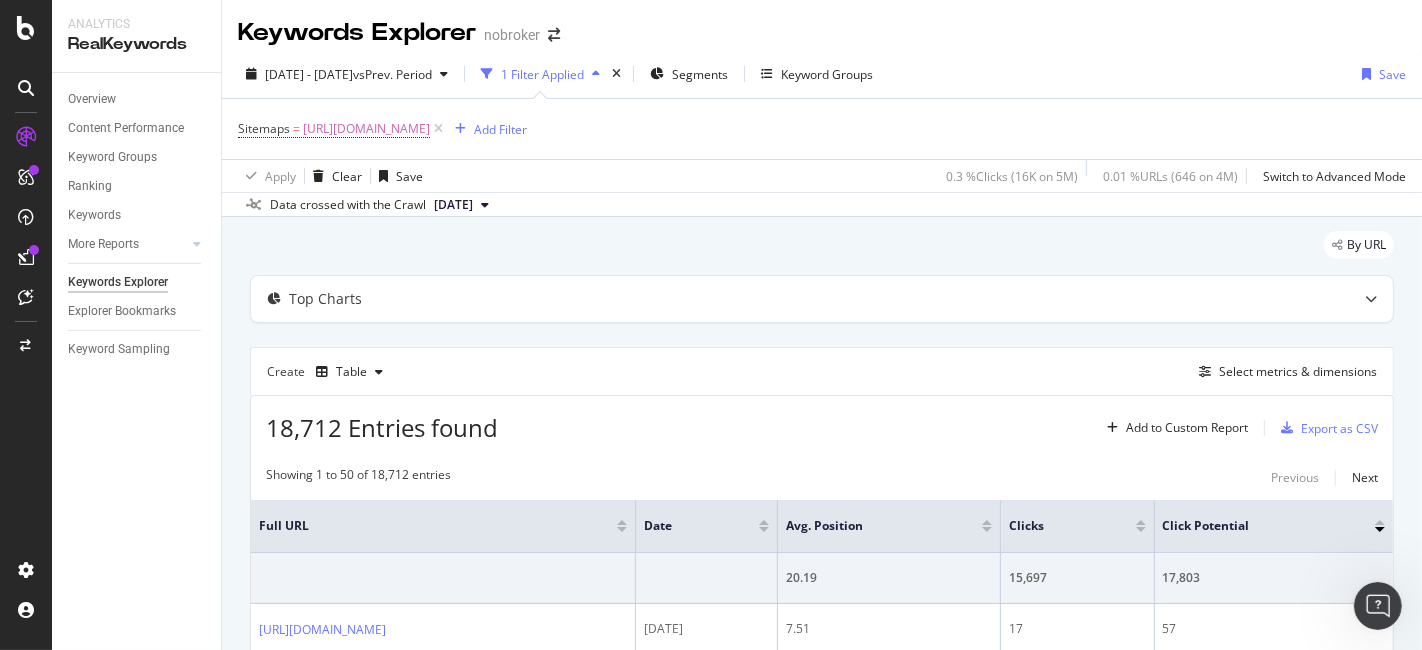 click on "Create   Table Select metrics & dimensions" at bounding box center (822, 371) 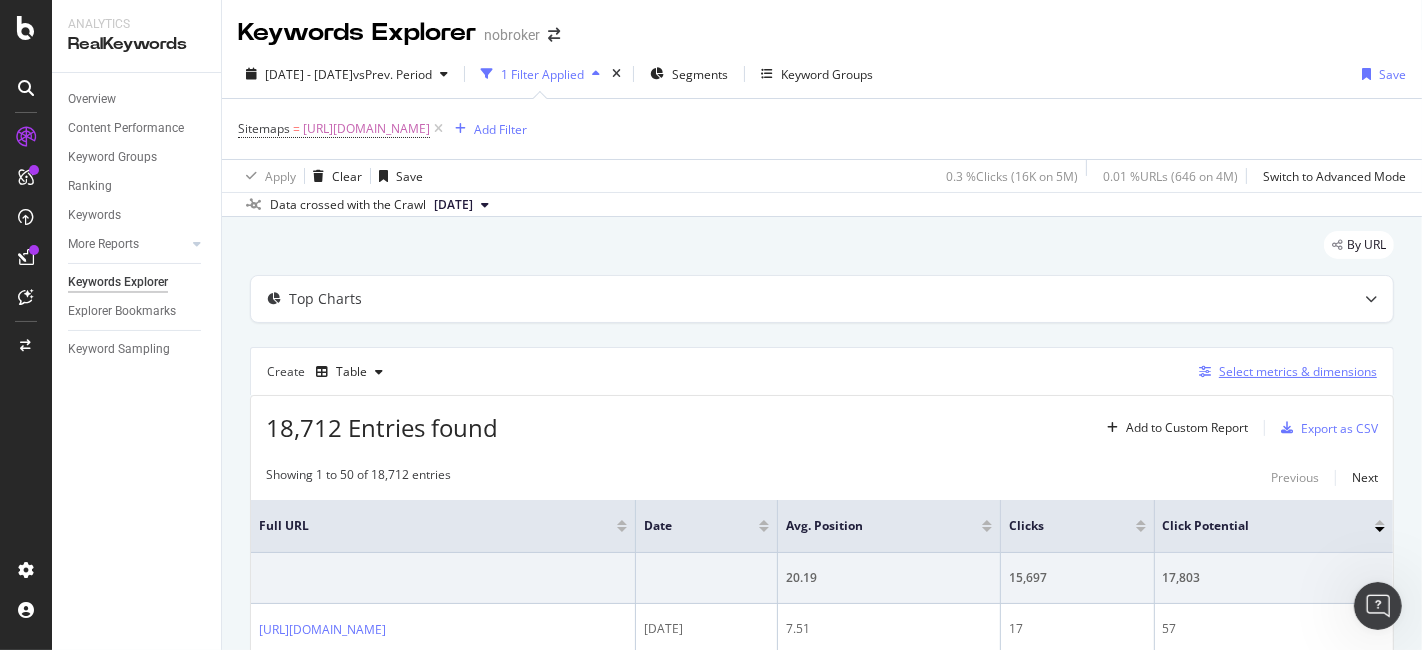 click on "Select metrics & dimensions" at bounding box center [1298, 371] 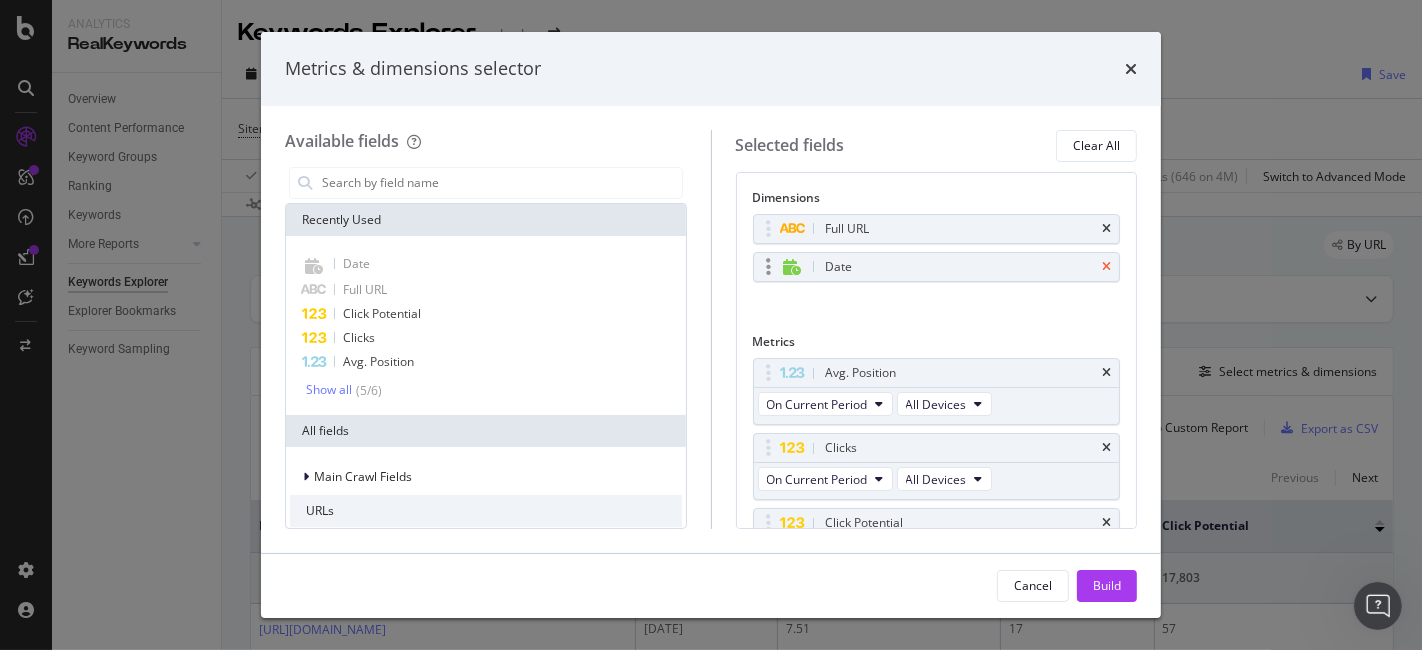 click at bounding box center (1106, 267) 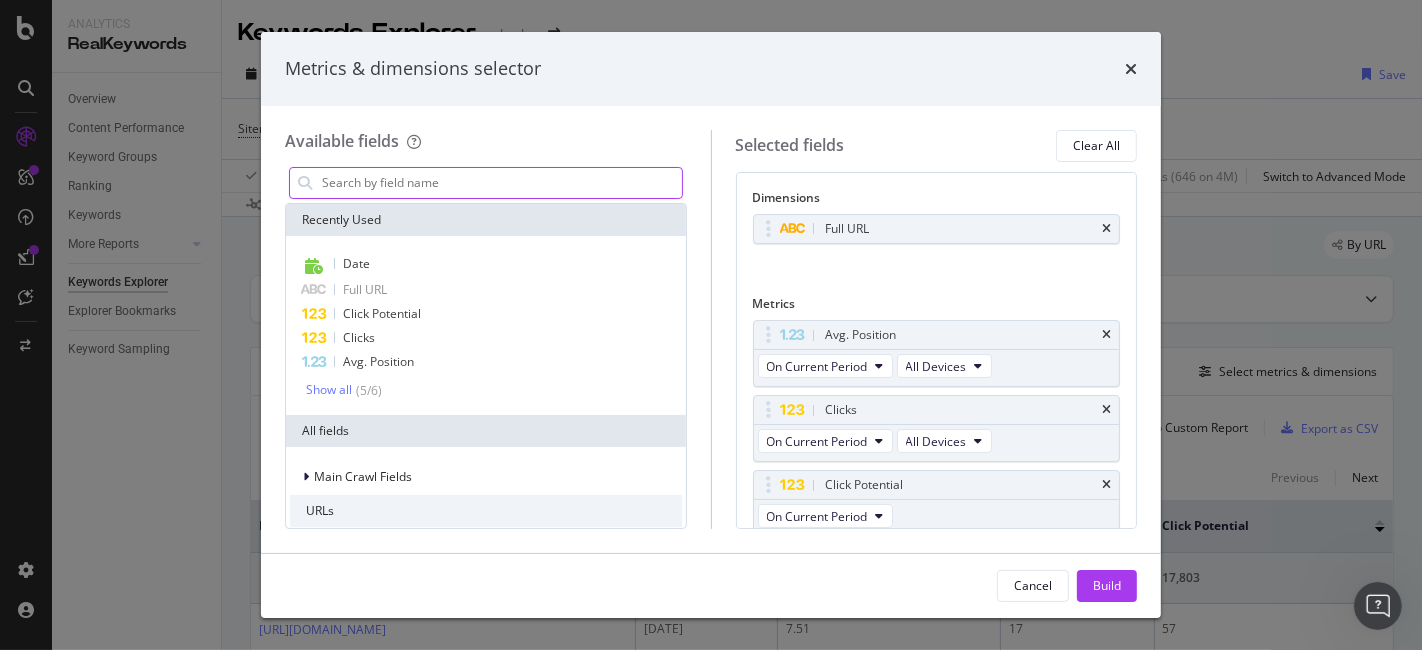 click at bounding box center [501, 183] 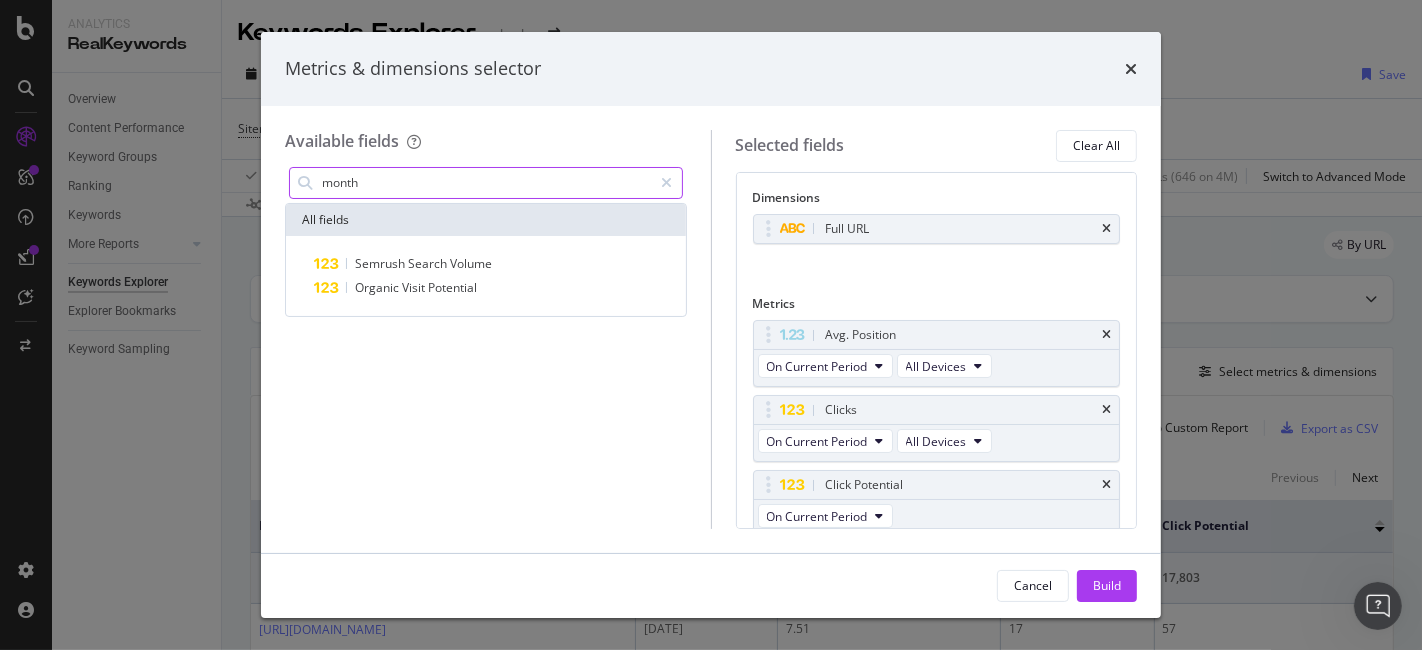 type on "month" 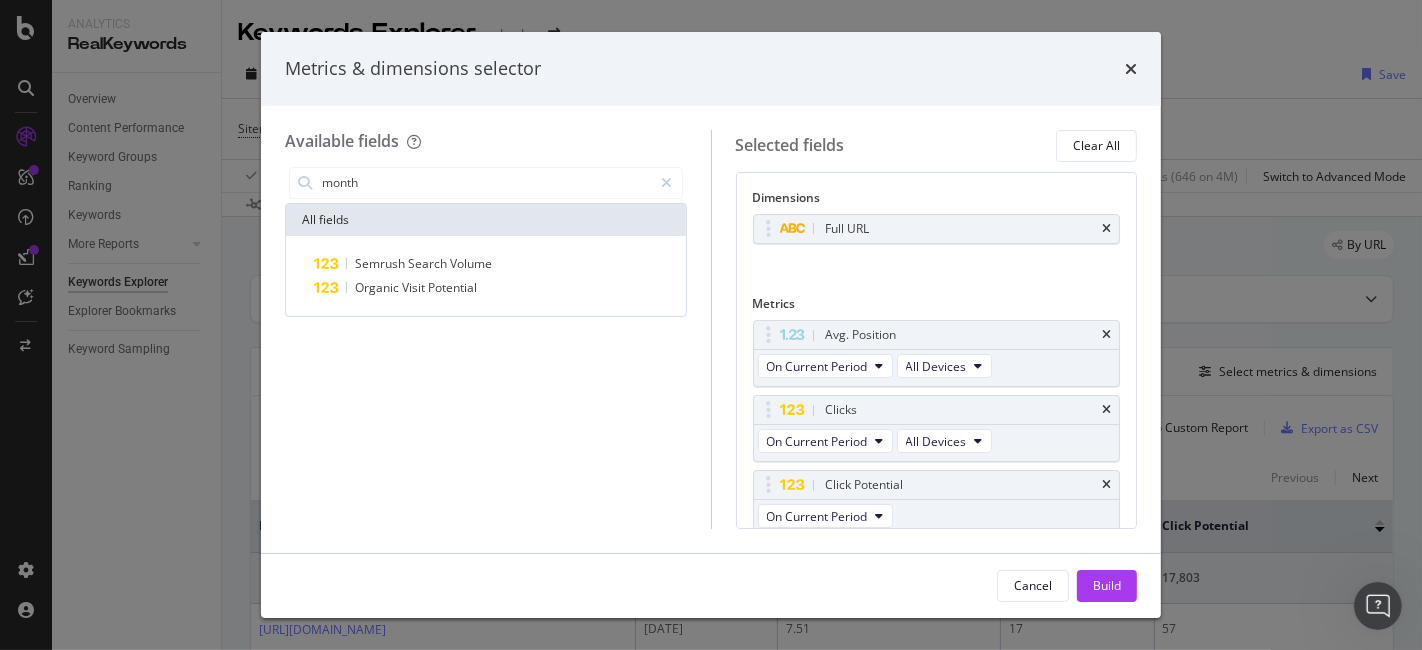 click on "Metrics & dimensions selector" at bounding box center (711, 69) 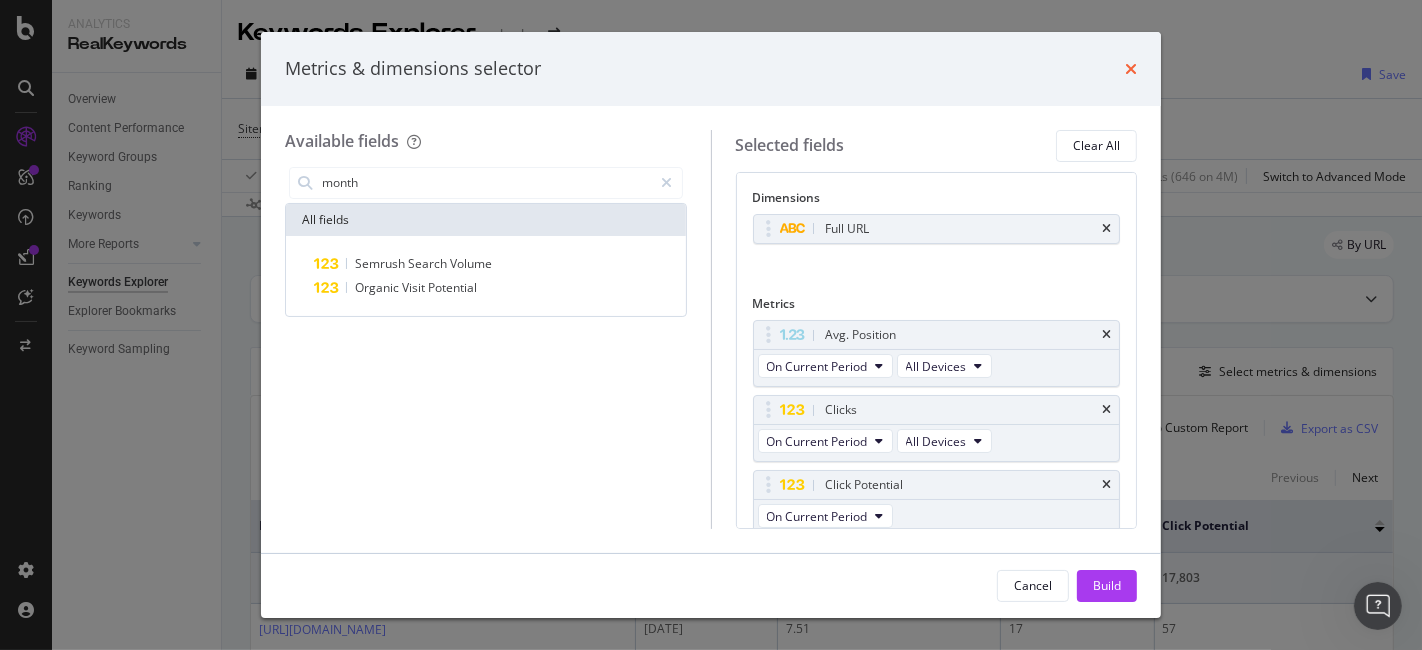 click at bounding box center (1131, 69) 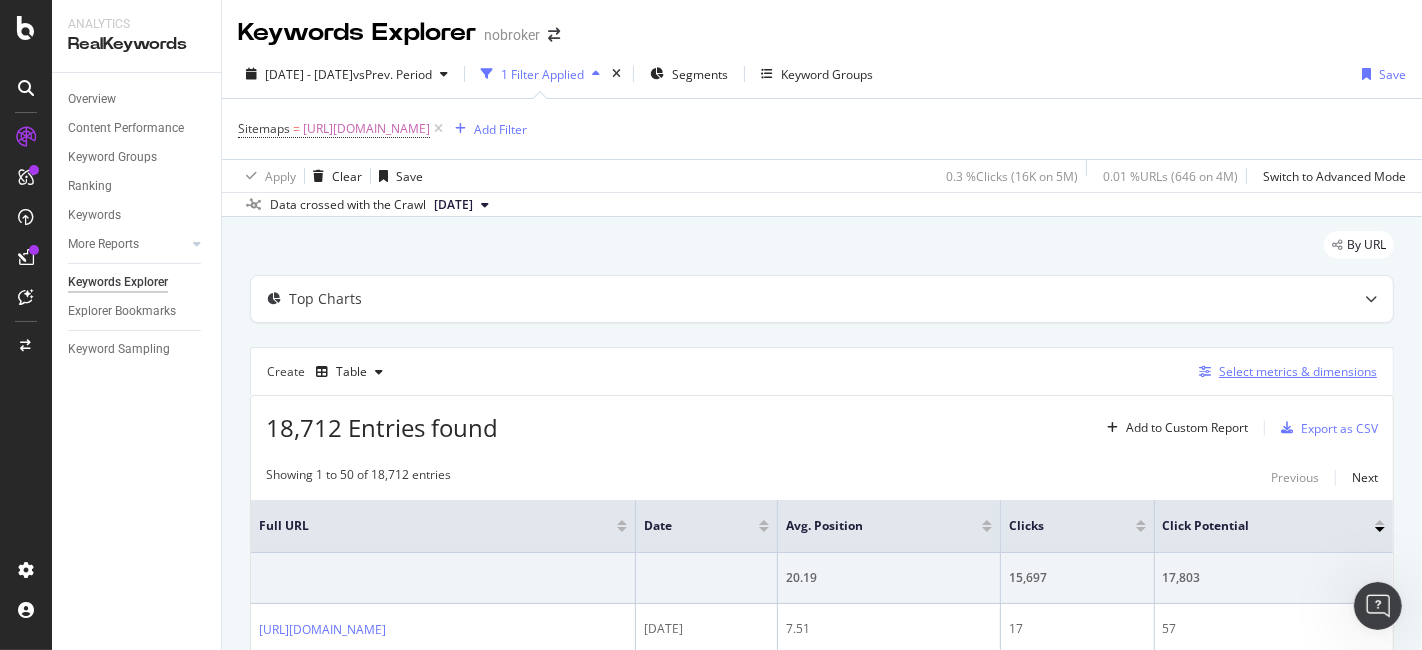 click on "Select metrics & dimensions" at bounding box center (1298, 371) 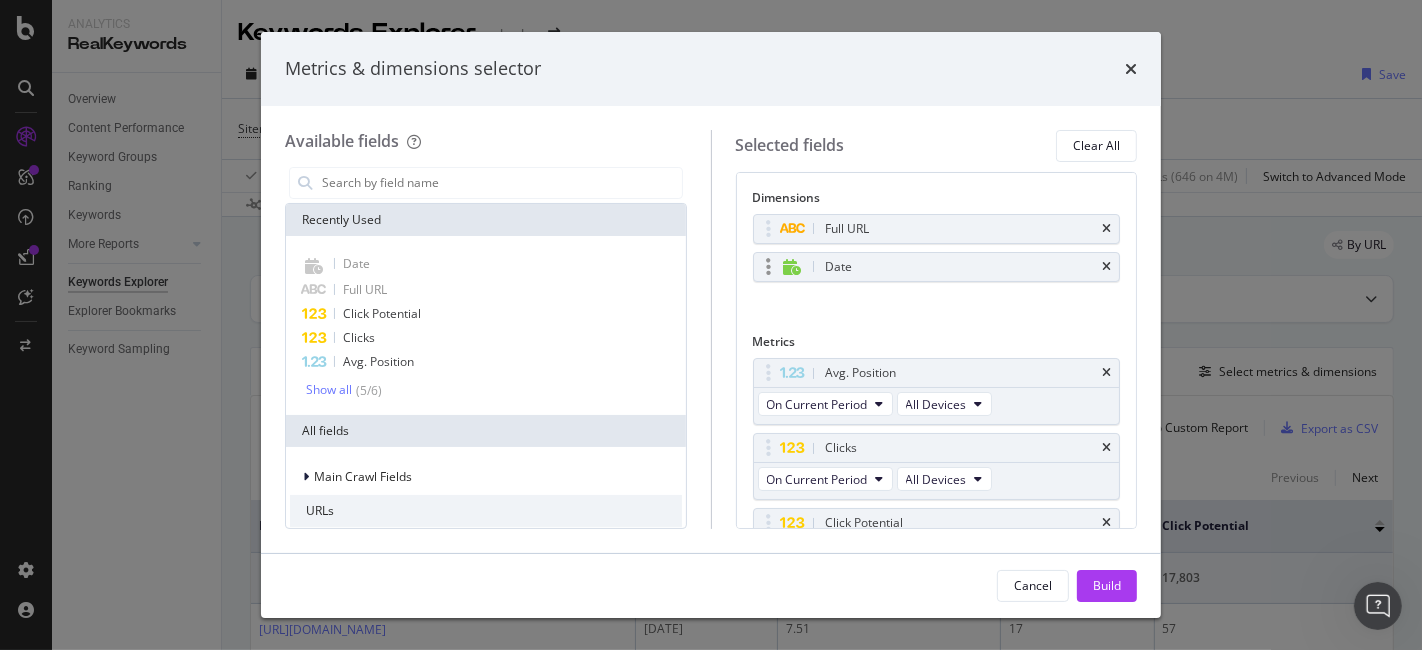 click on "Date" at bounding box center (937, 267) 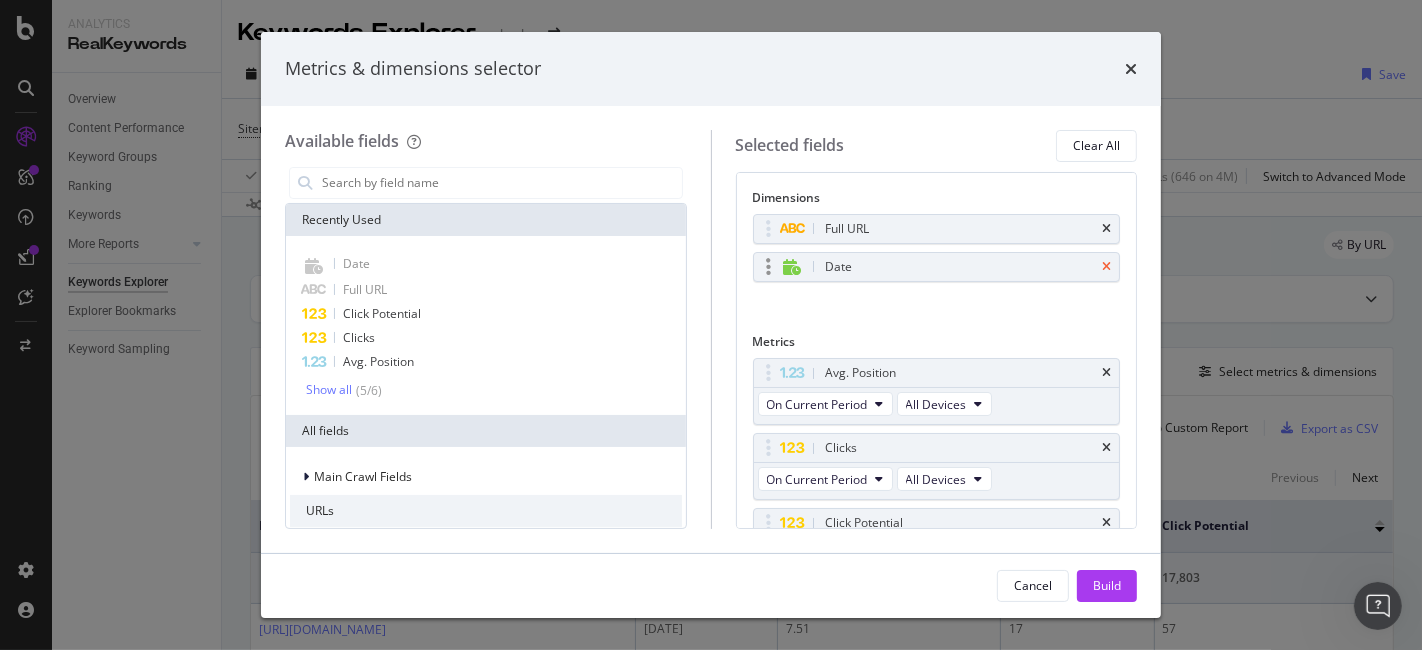click at bounding box center (1106, 267) 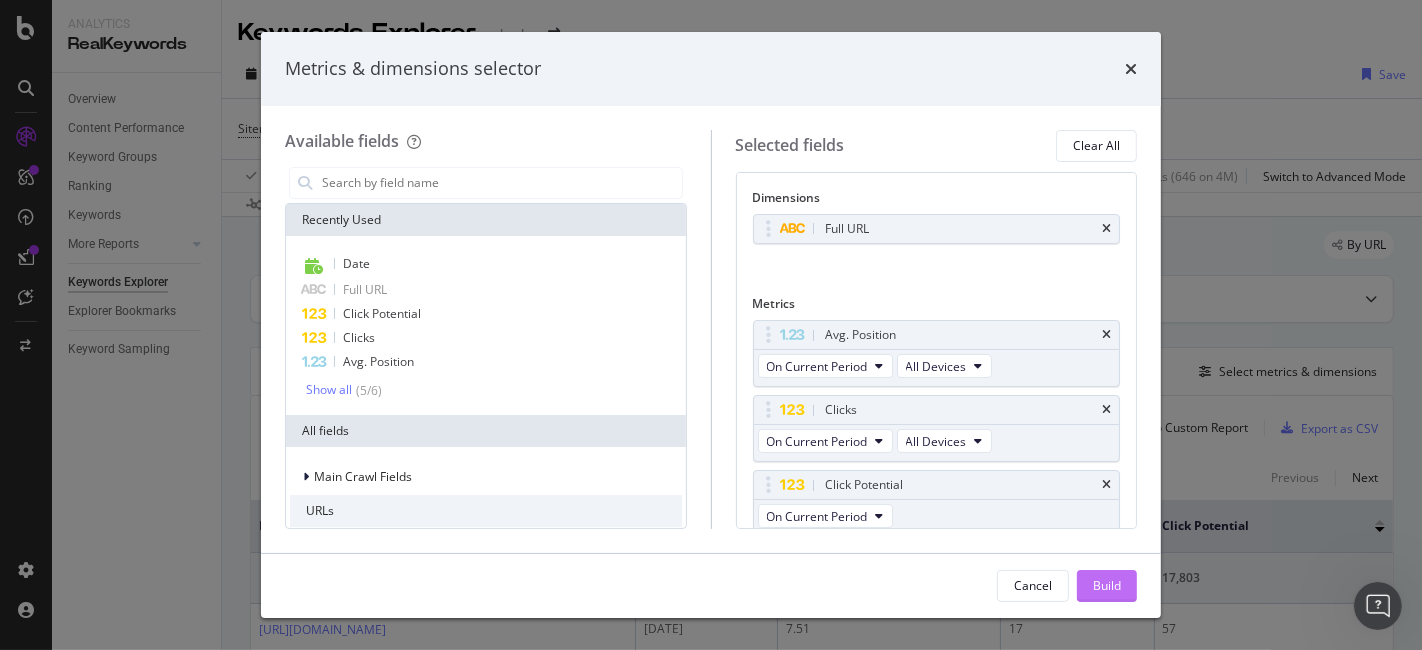 click on "Build" at bounding box center [1107, 585] 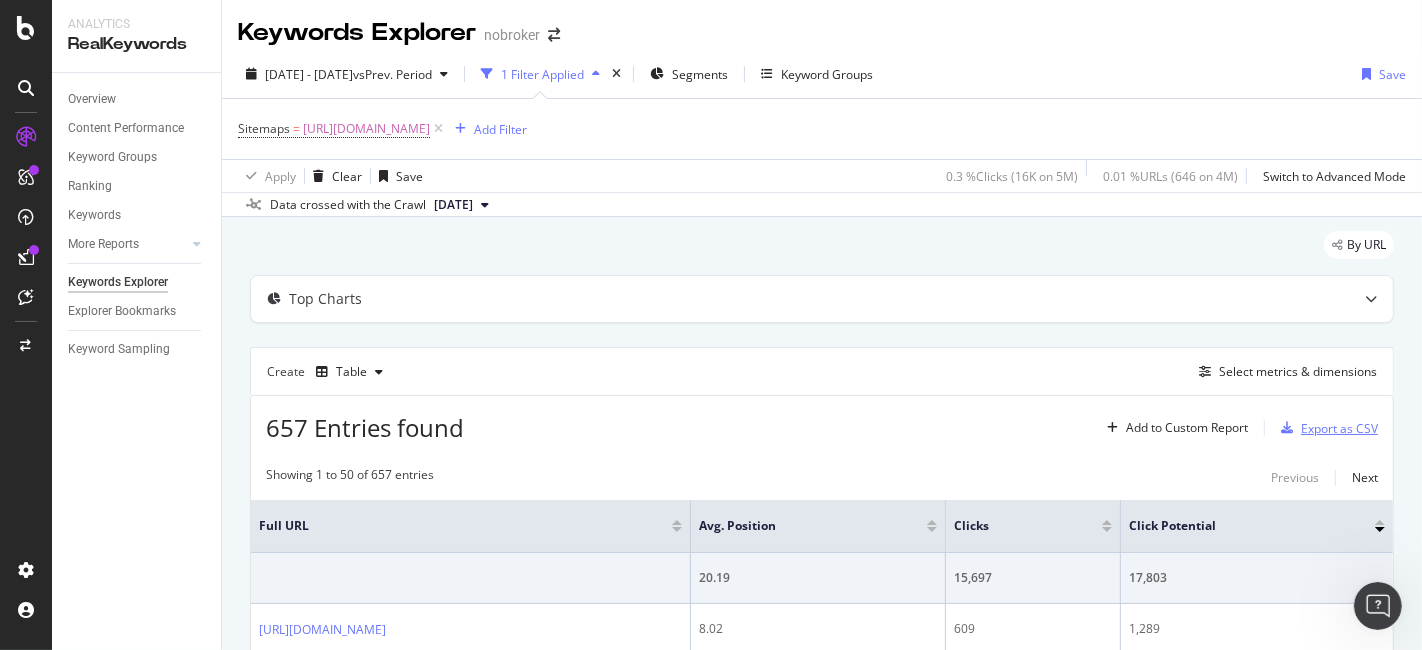 click at bounding box center [1287, 428] 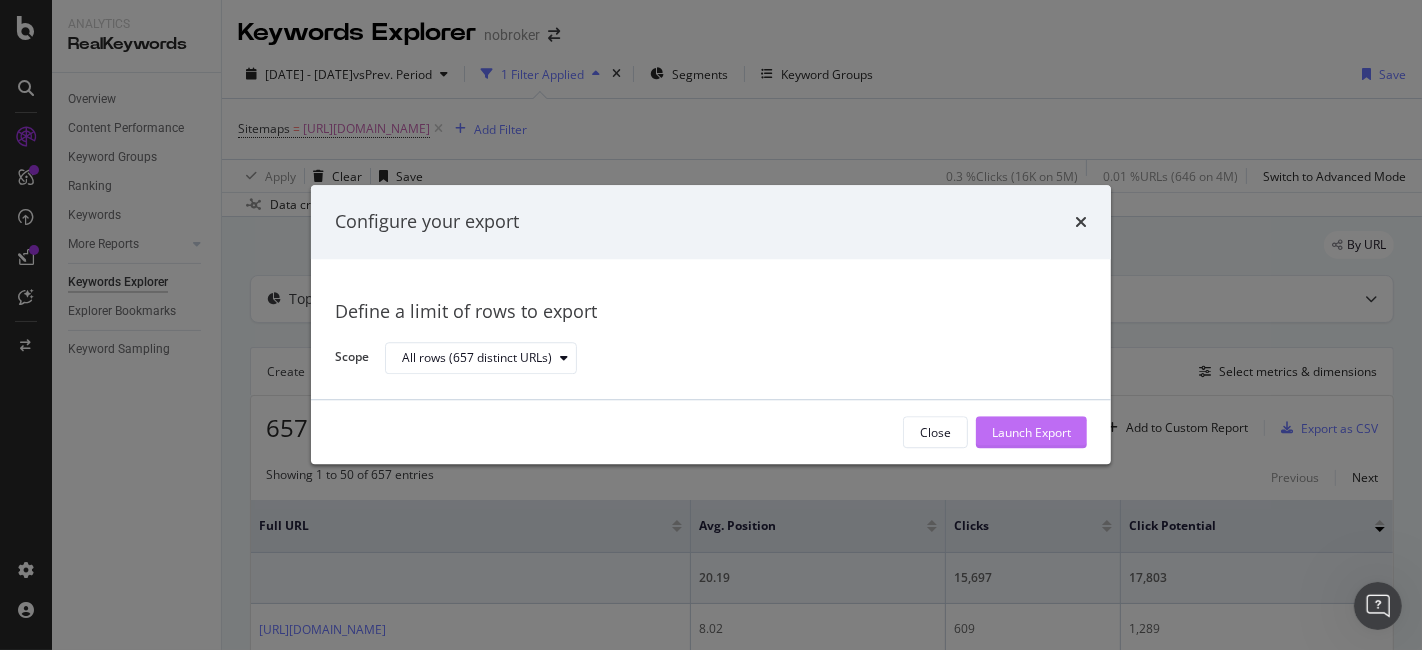 click on "Launch Export" at bounding box center (1031, 433) 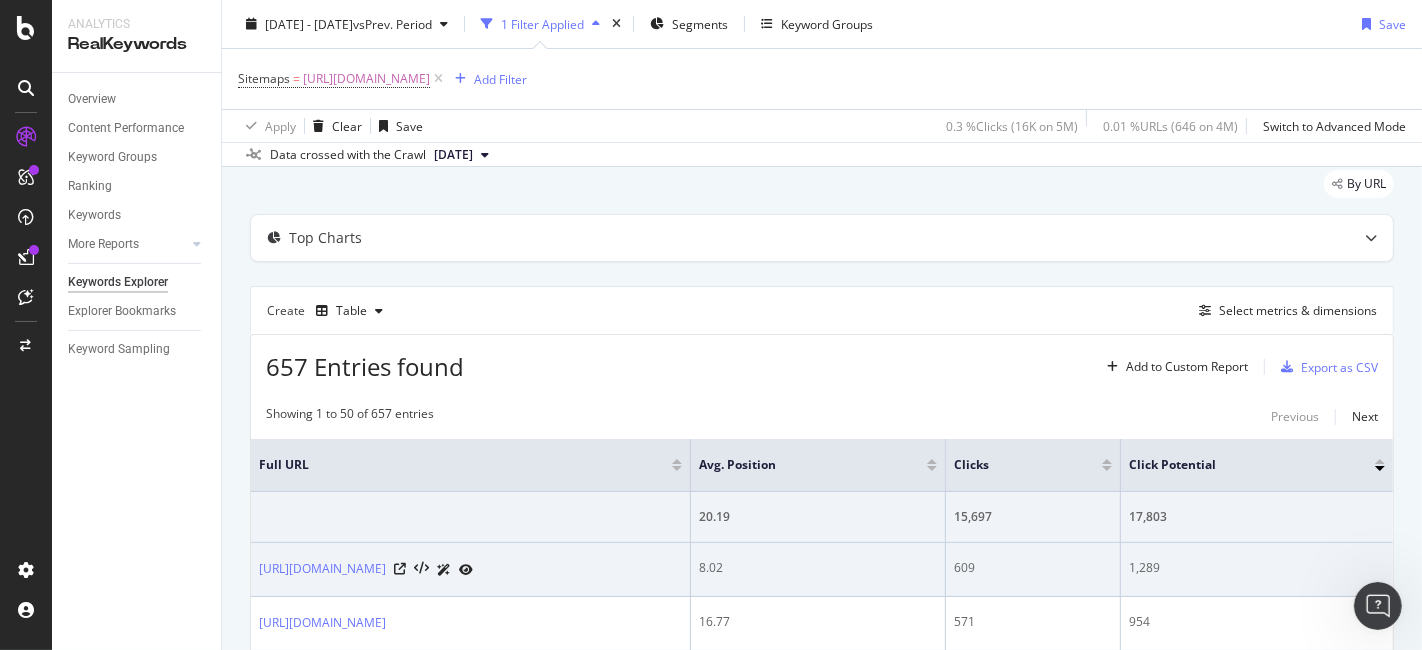 scroll, scrollTop: 0, scrollLeft: 0, axis: both 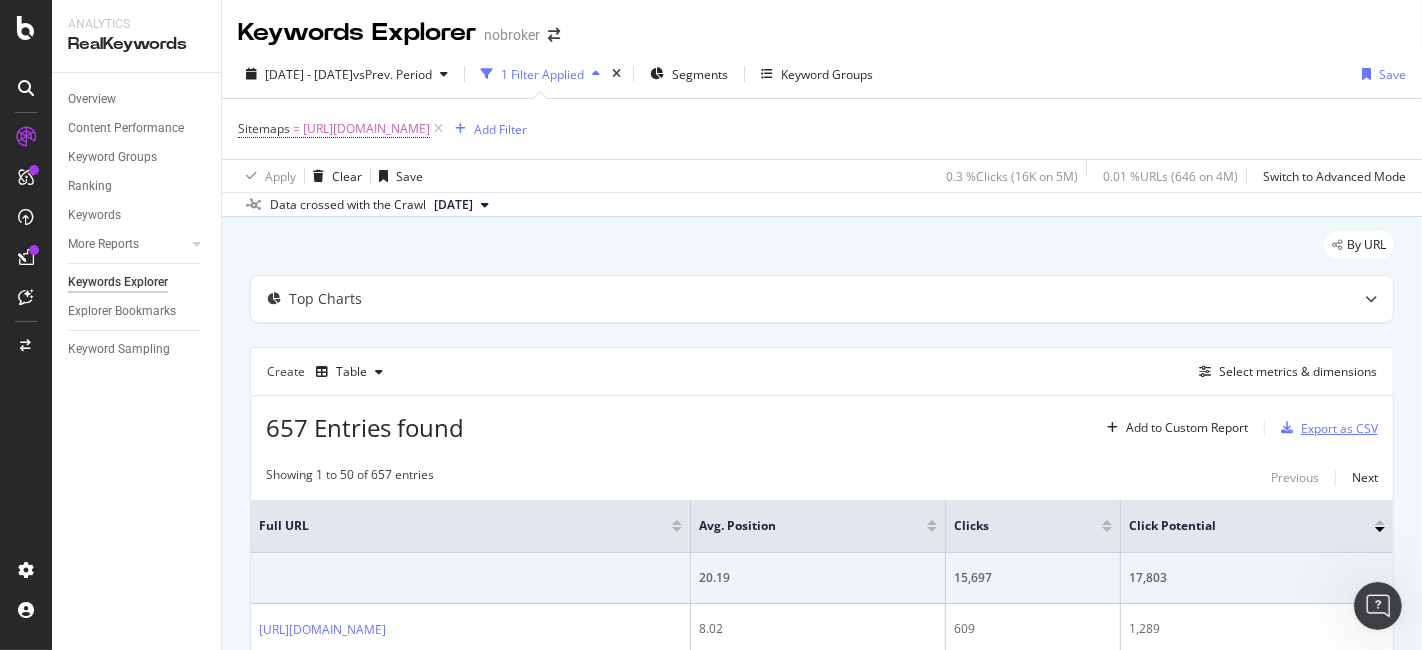 click at bounding box center [1287, 428] 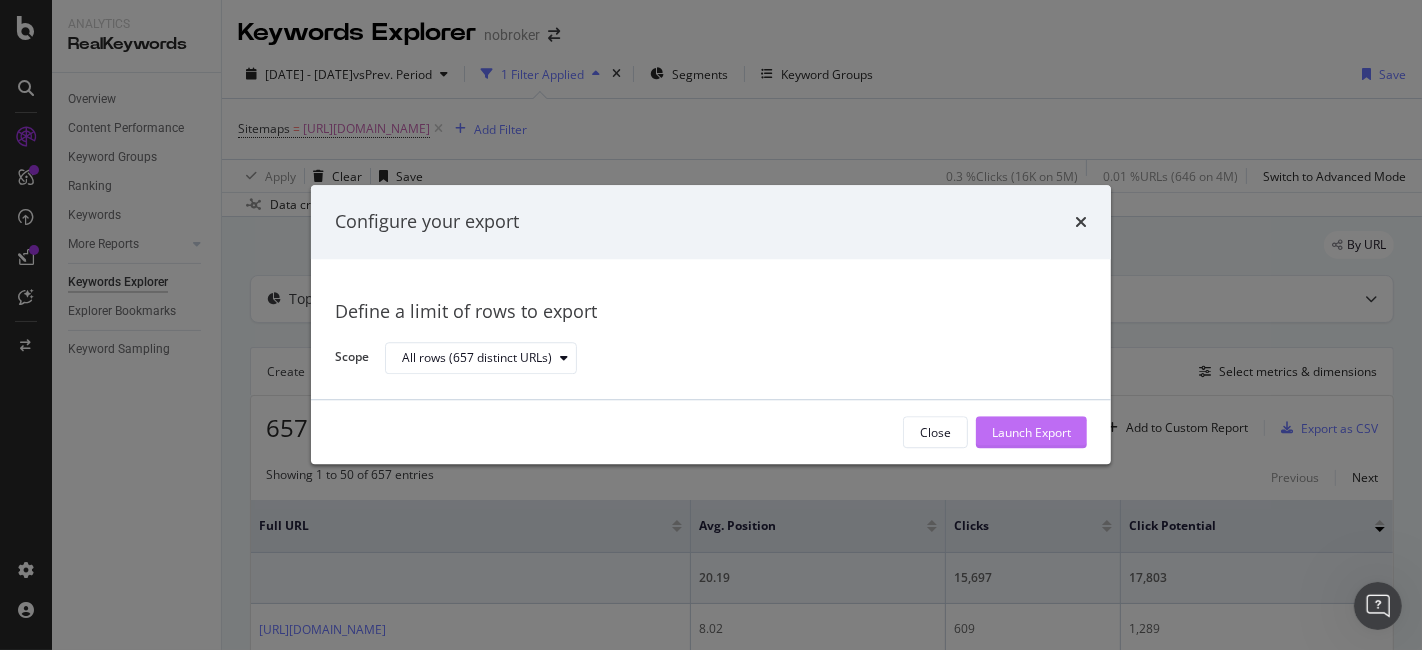 click on "Launch Export" at bounding box center [1031, 432] 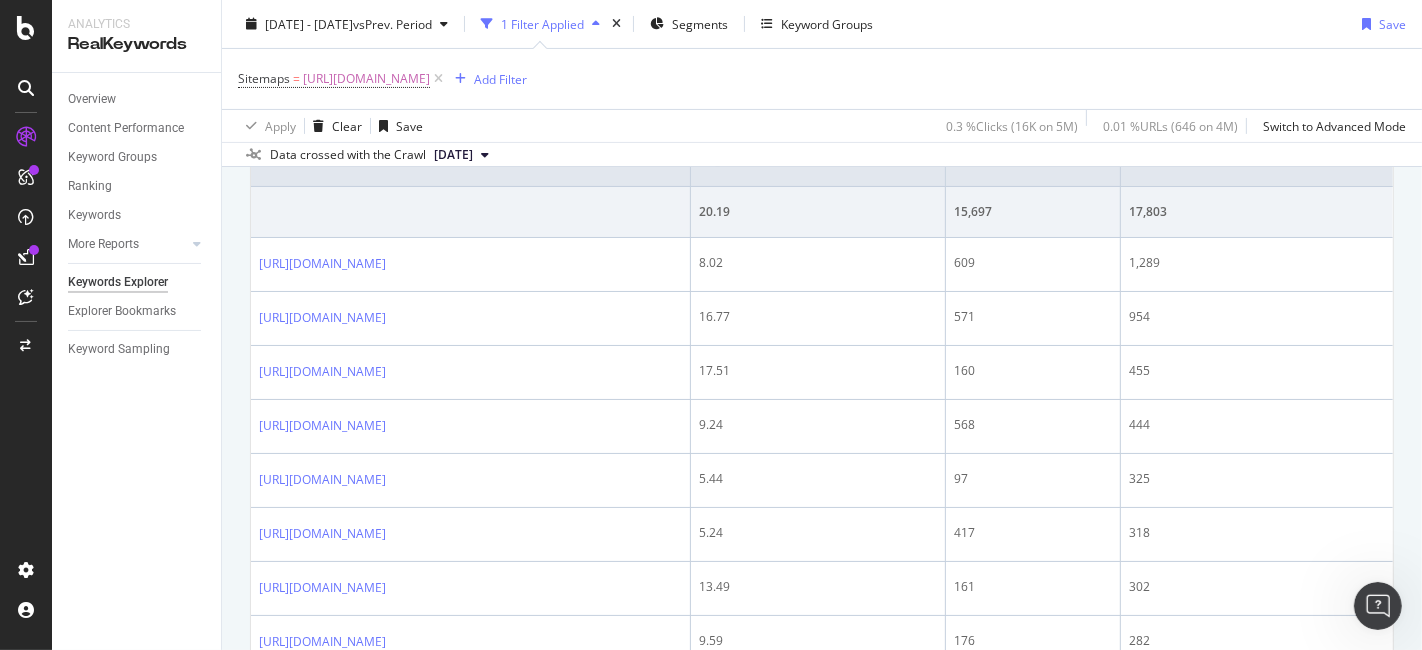 scroll, scrollTop: 0, scrollLeft: 0, axis: both 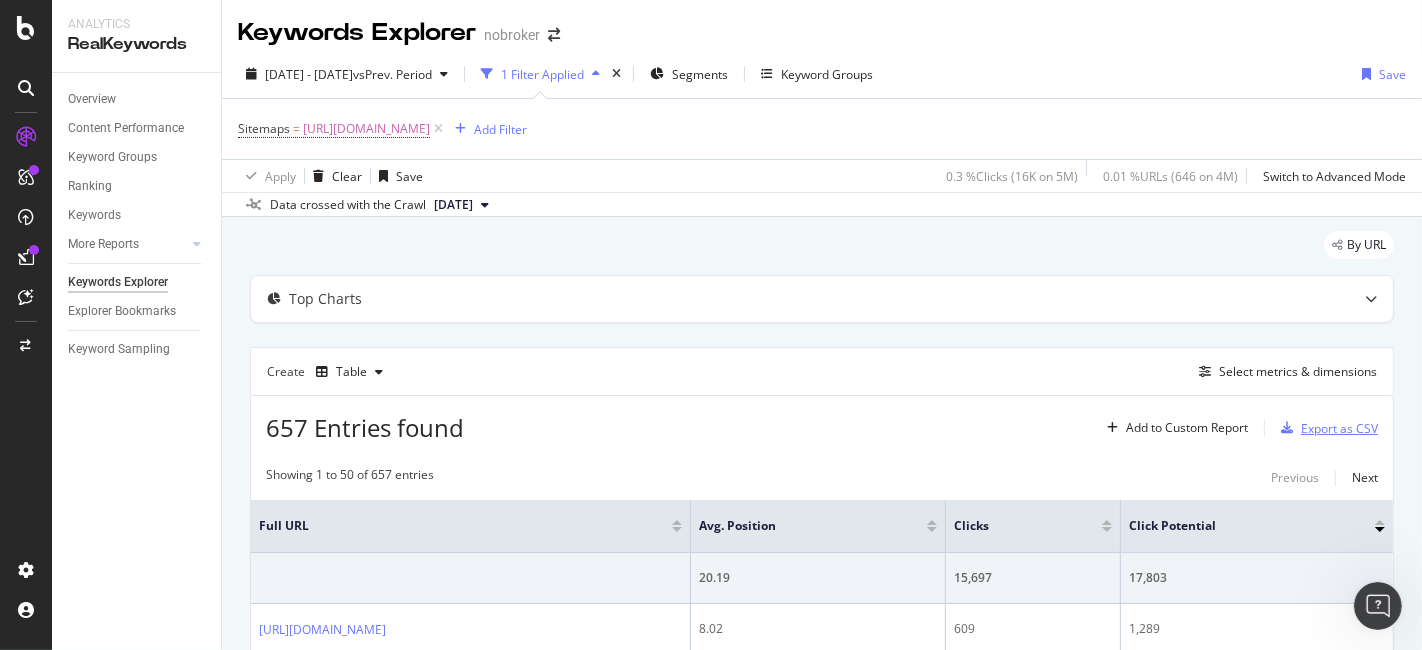 click on "Export as CSV" at bounding box center [1339, 428] 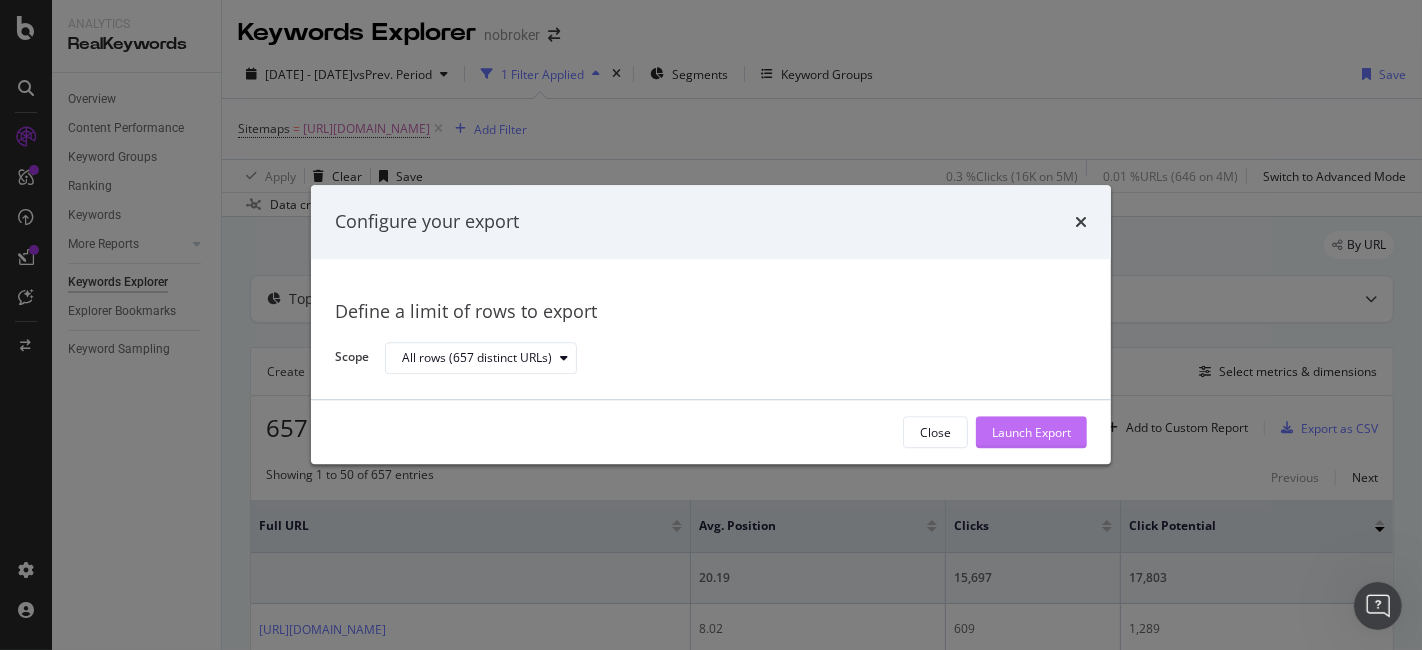click on "Launch Export" at bounding box center (1031, 432) 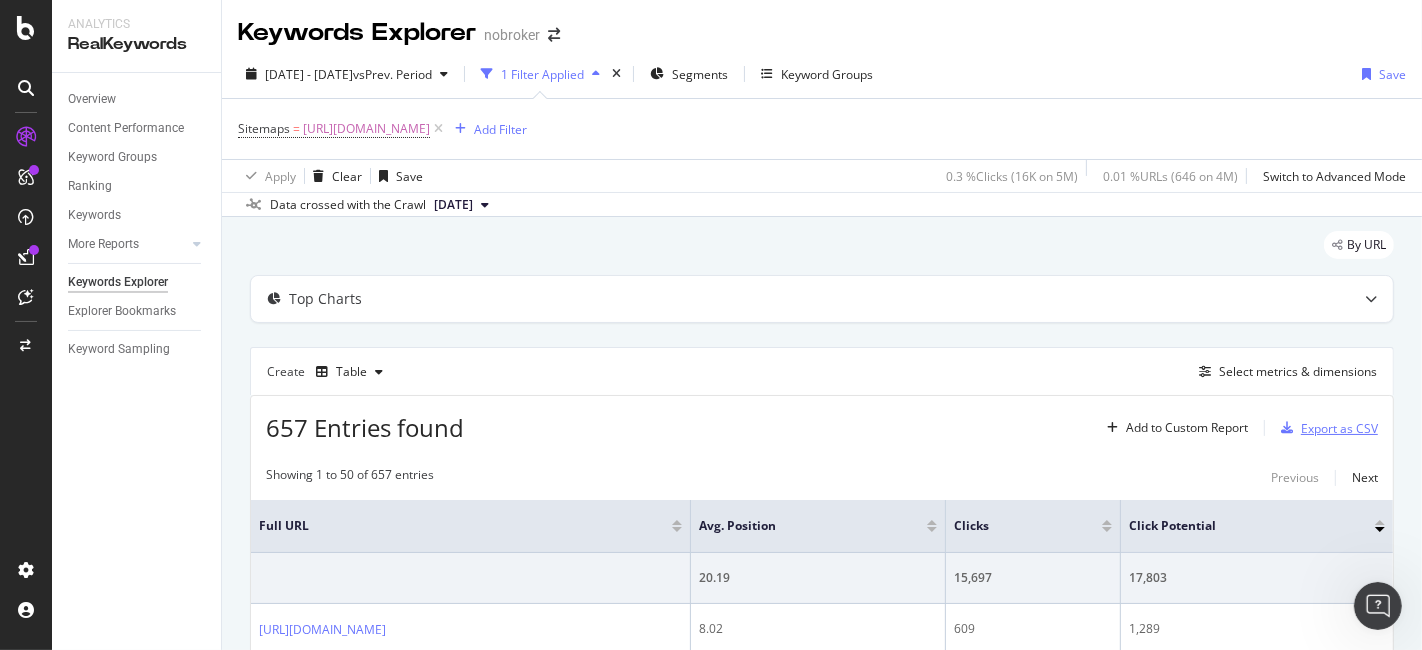 click on "Export as CSV" at bounding box center (1339, 428) 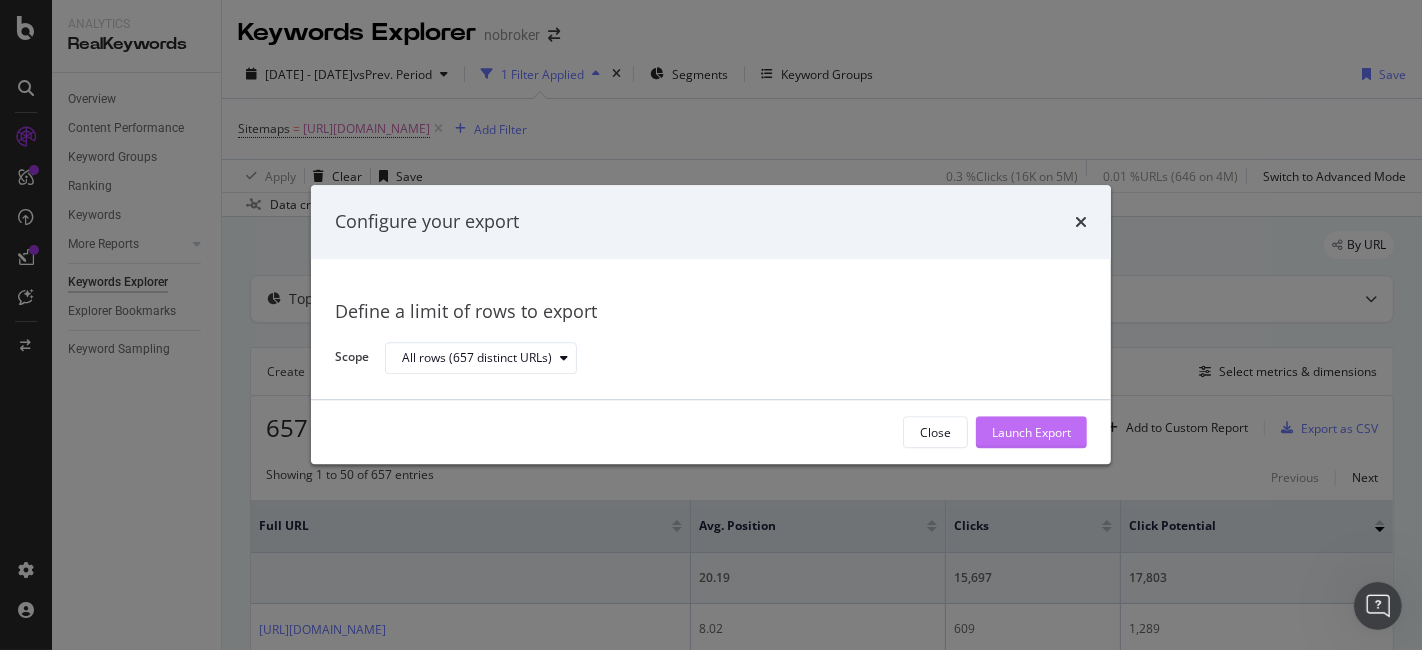 click on "Launch Export" at bounding box center (1031, 432) 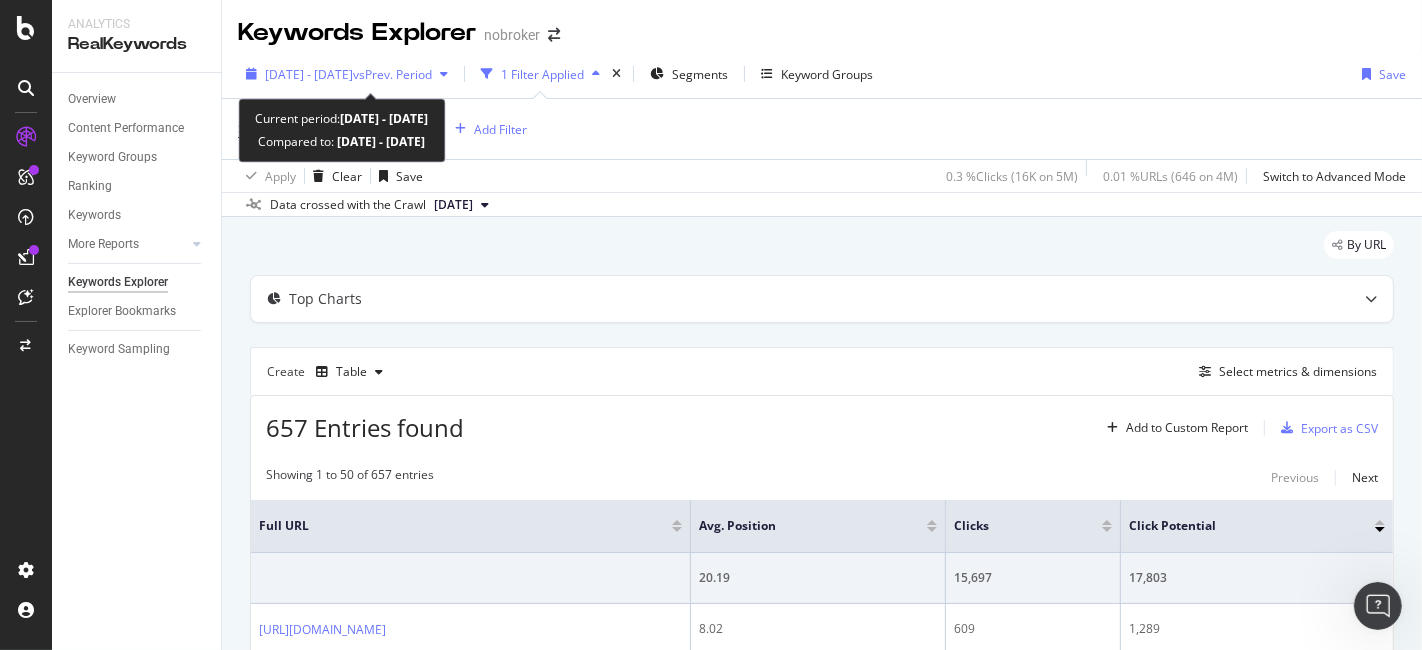 click on "vs  Prev. Period" at bounding box center [392, 74] 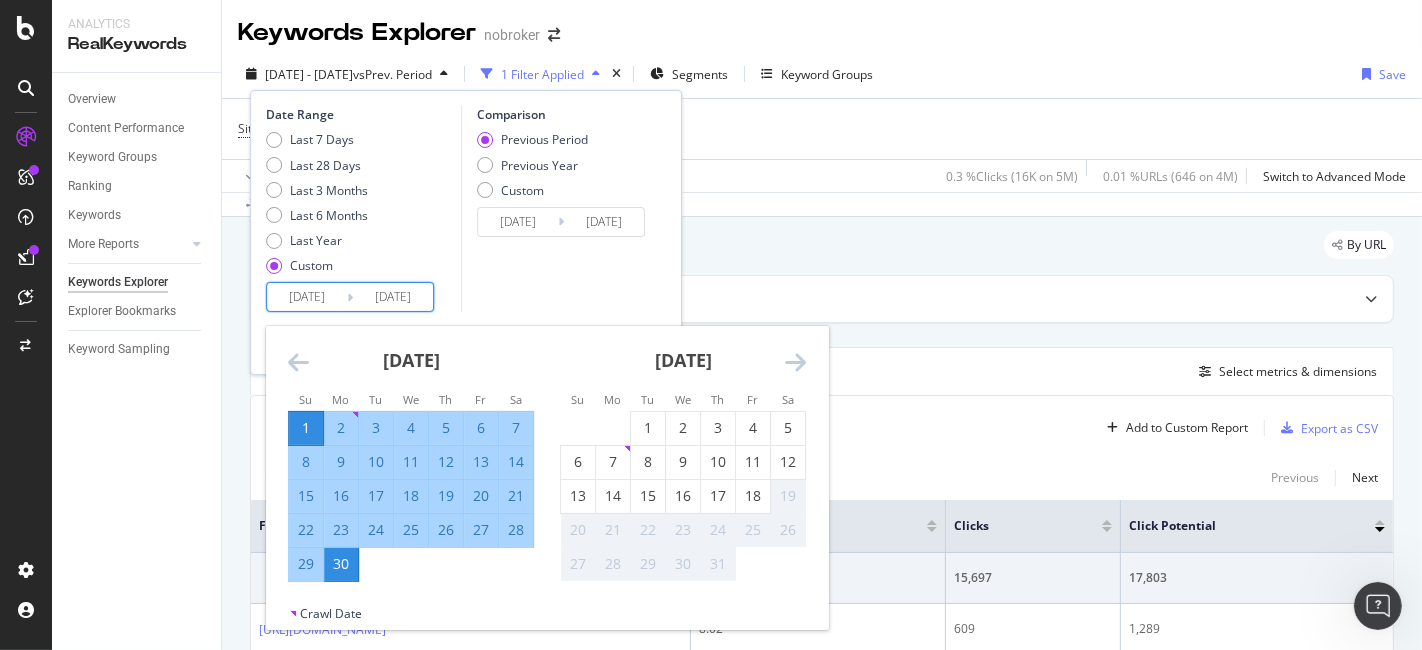 click on "[DATE]" at bounding box center (307, 297) 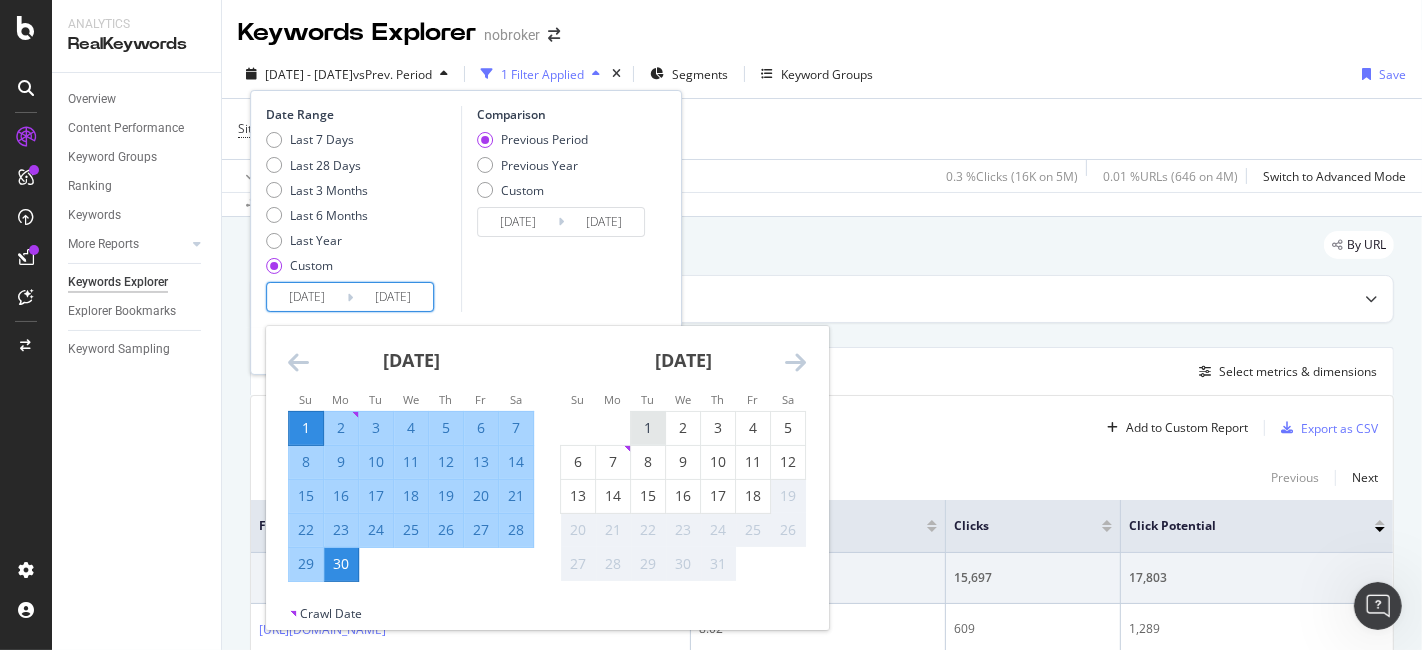 click on "1" at bounding box center [648, 428] 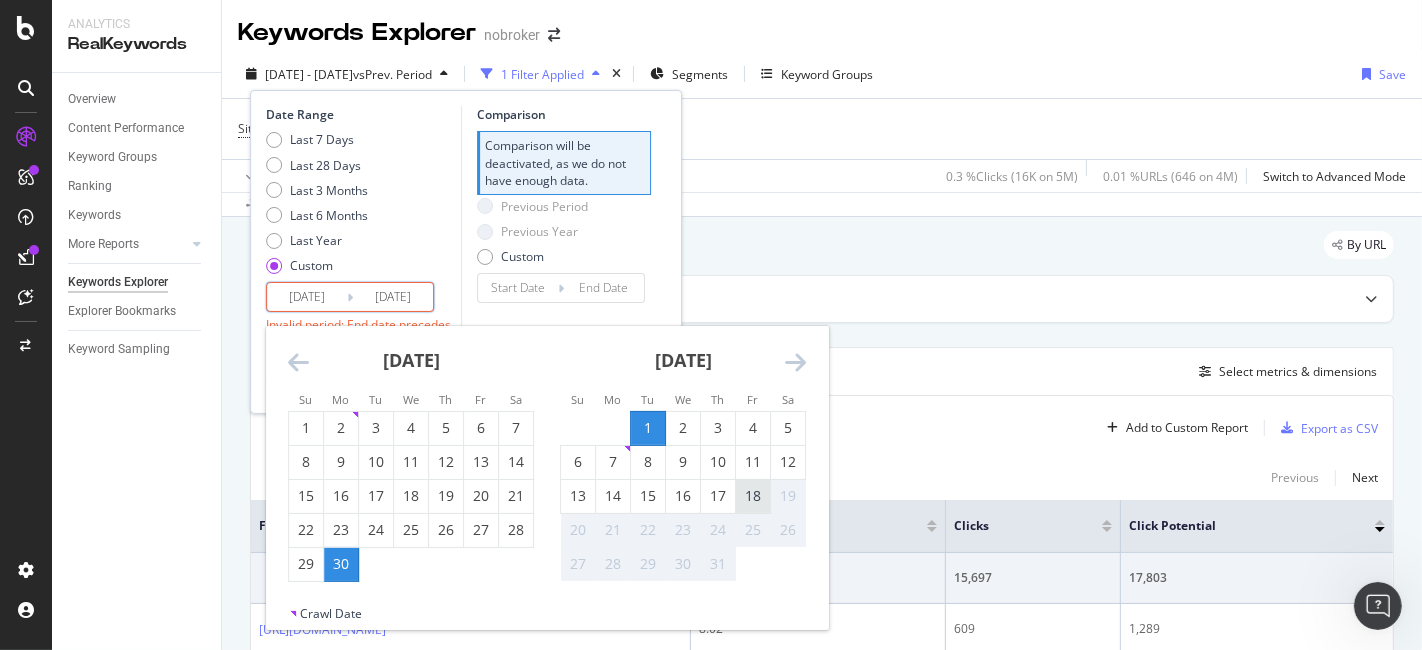 click on "18" at bounding box center [753, 496] 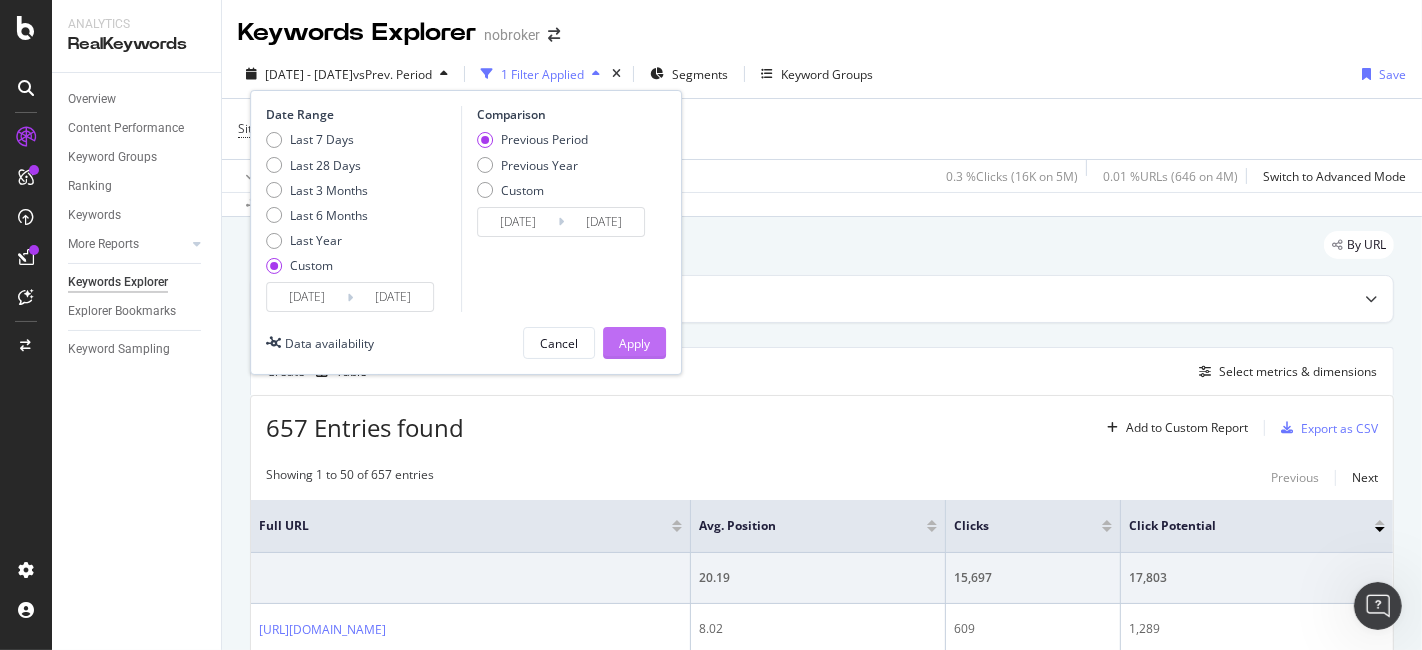 click on "Apply" at bounding box center [634, 343] 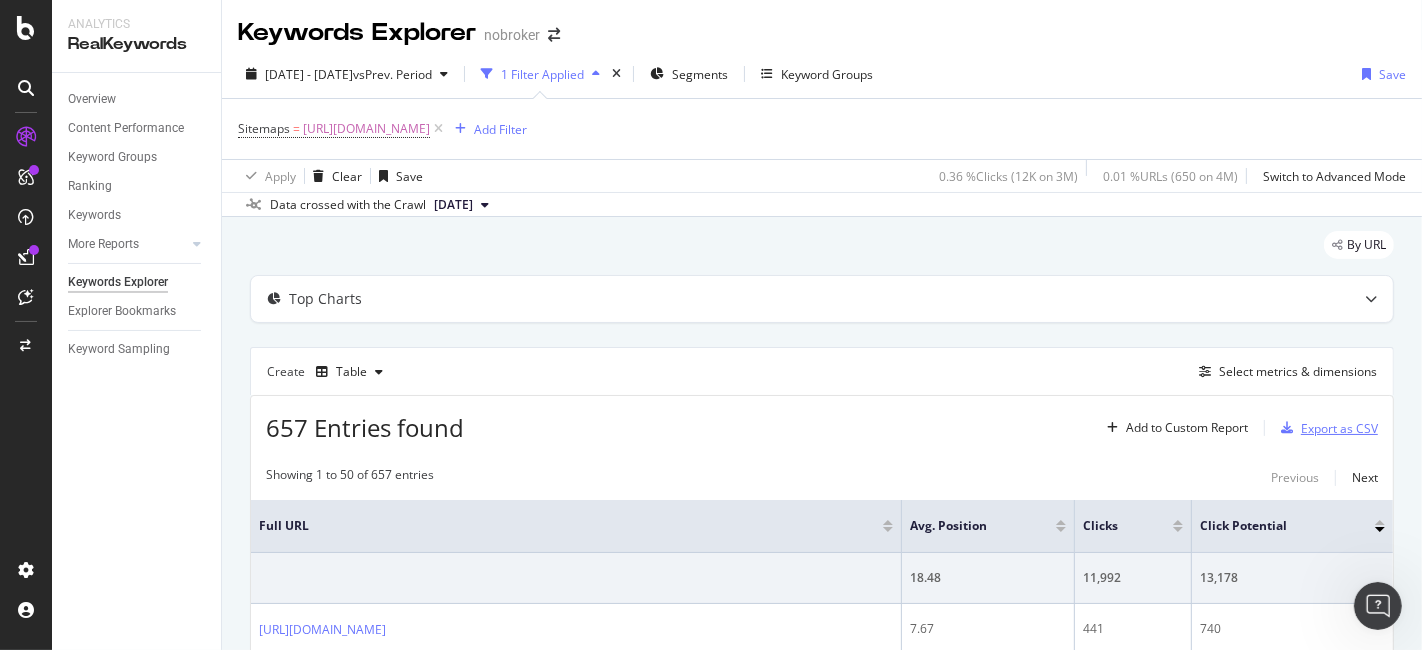 click on "Export as CSV" at bounding box center [1339, 428] 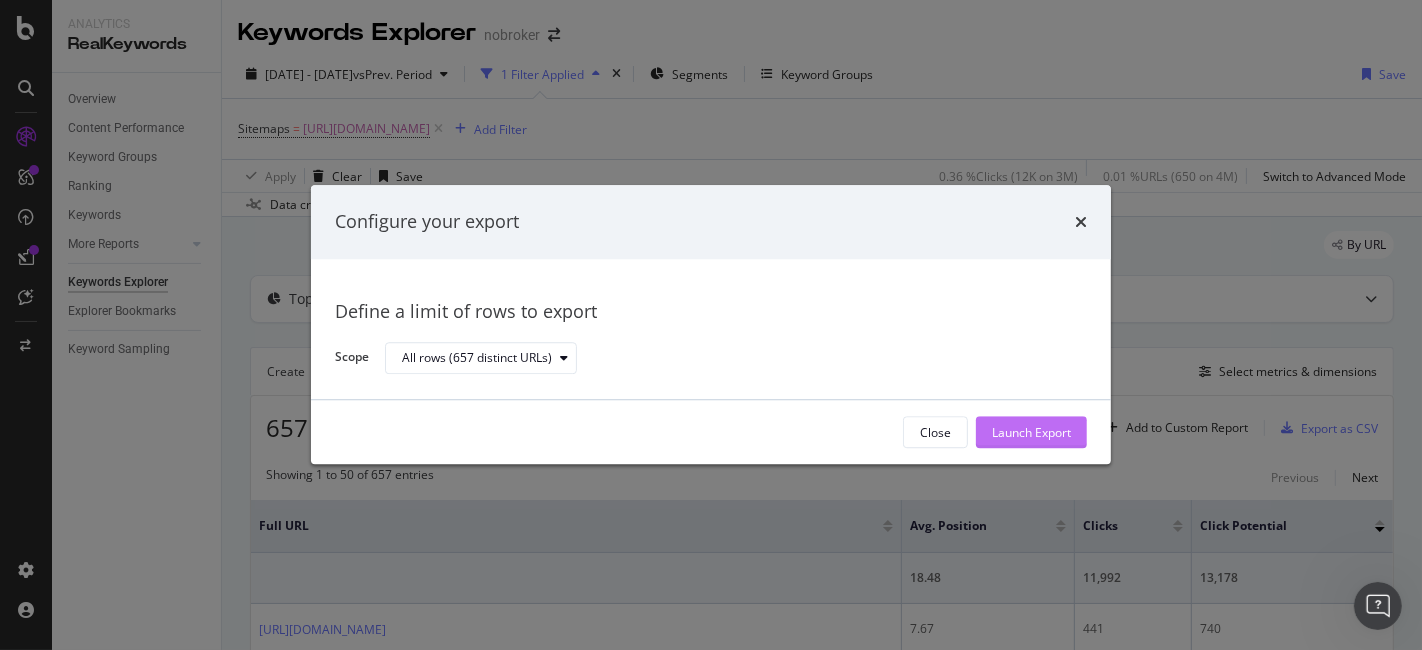click on "Launch Export" at bounding box center (1031, 433) 